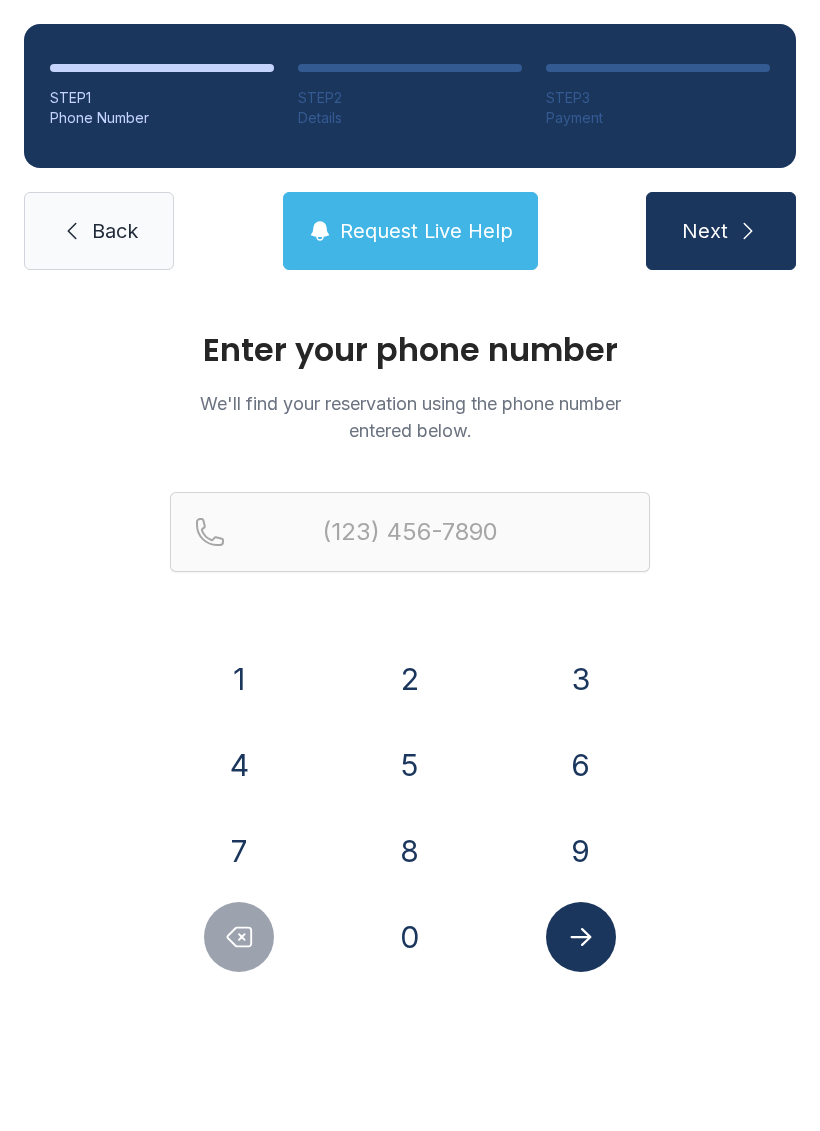 scroll, scrollTop: 0, scrollLeft: 0, axis: both 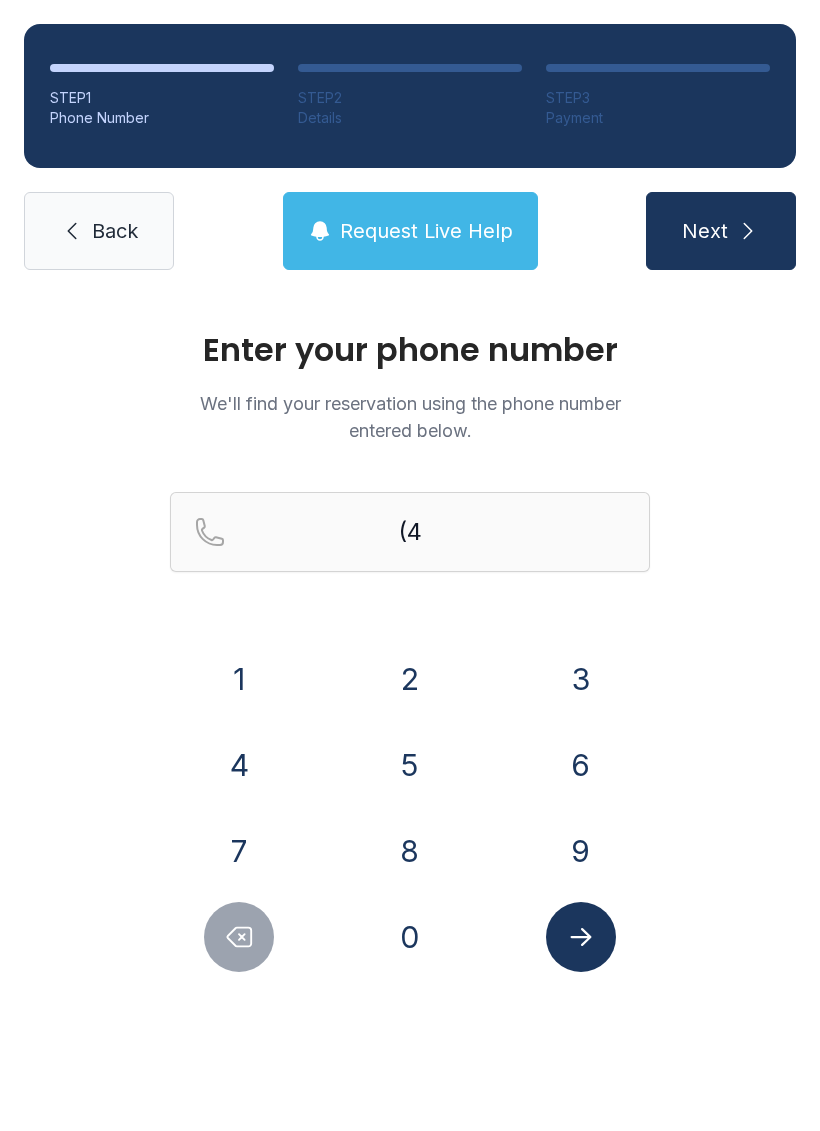 click on "1 2 3 4 5 6 7 8 9 0" at bounding box center [410, 808] 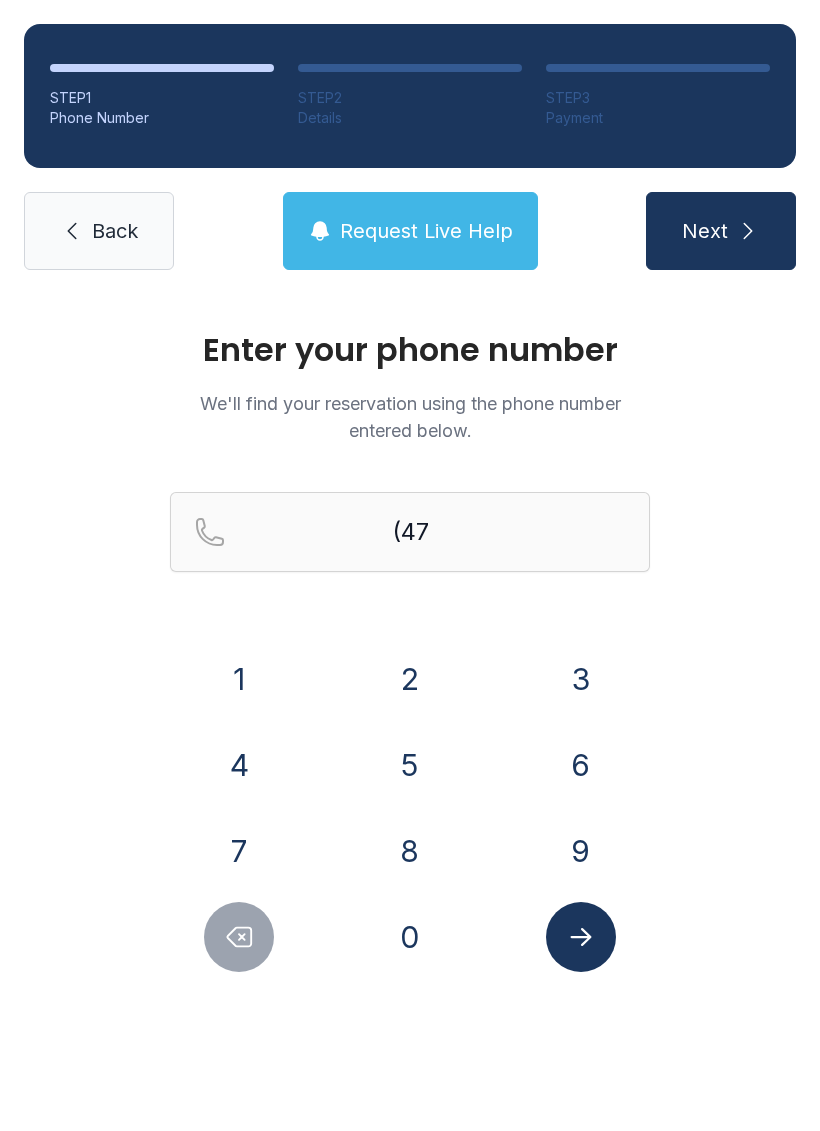click on "0" at bounding box center (410, 937) 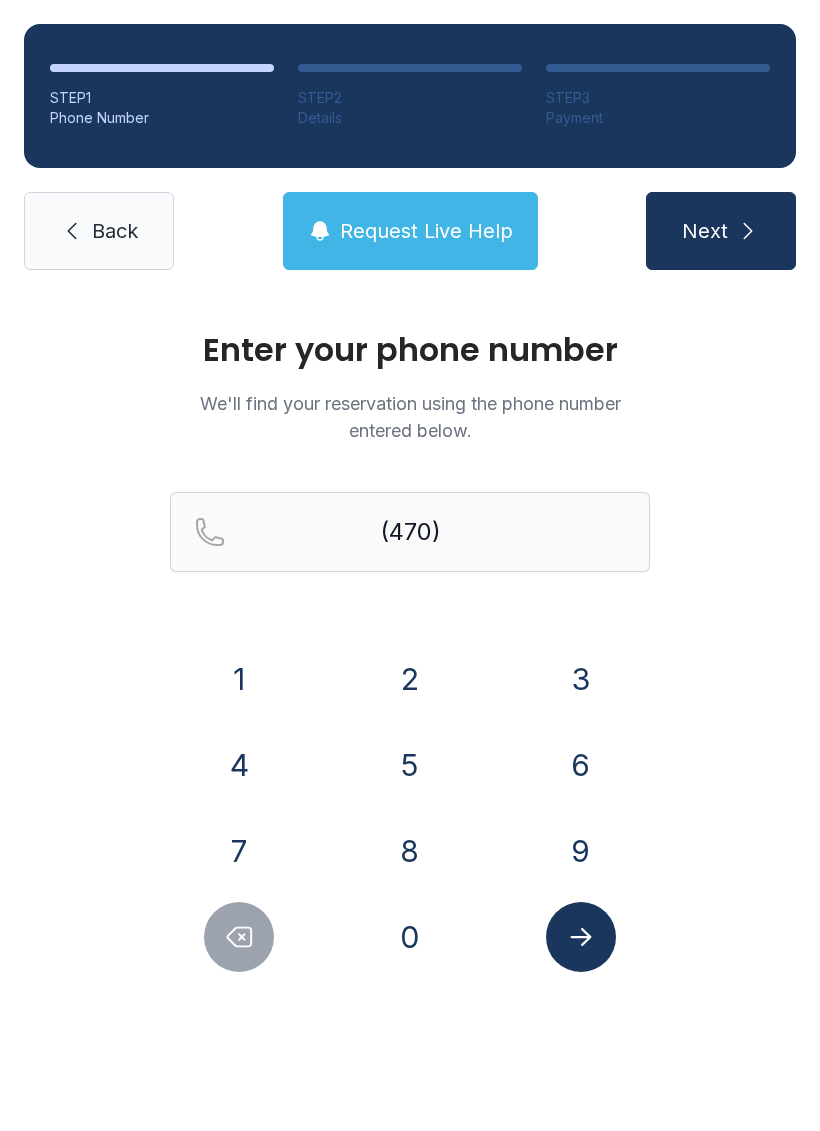 click on "7" at bounding box center (239, 851) 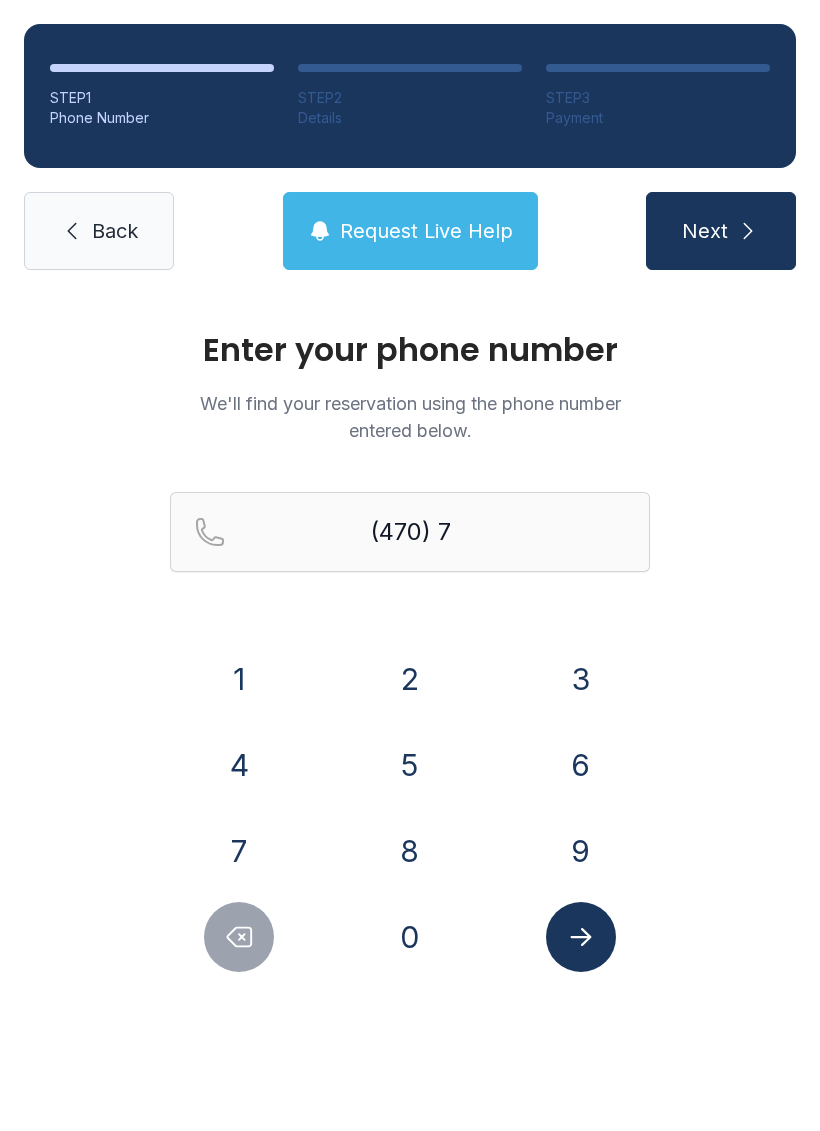click on "1" at bounding box center [239, 679] 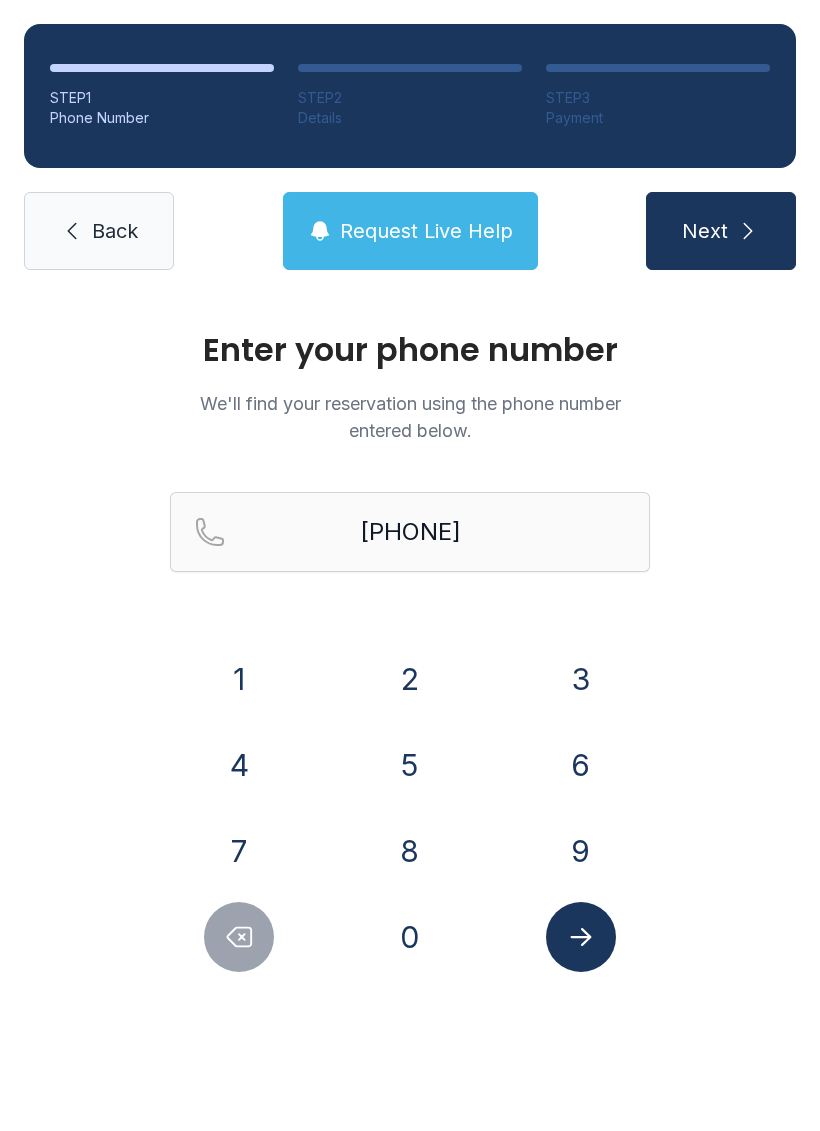 click on "7" at bounding box center (239, 851) 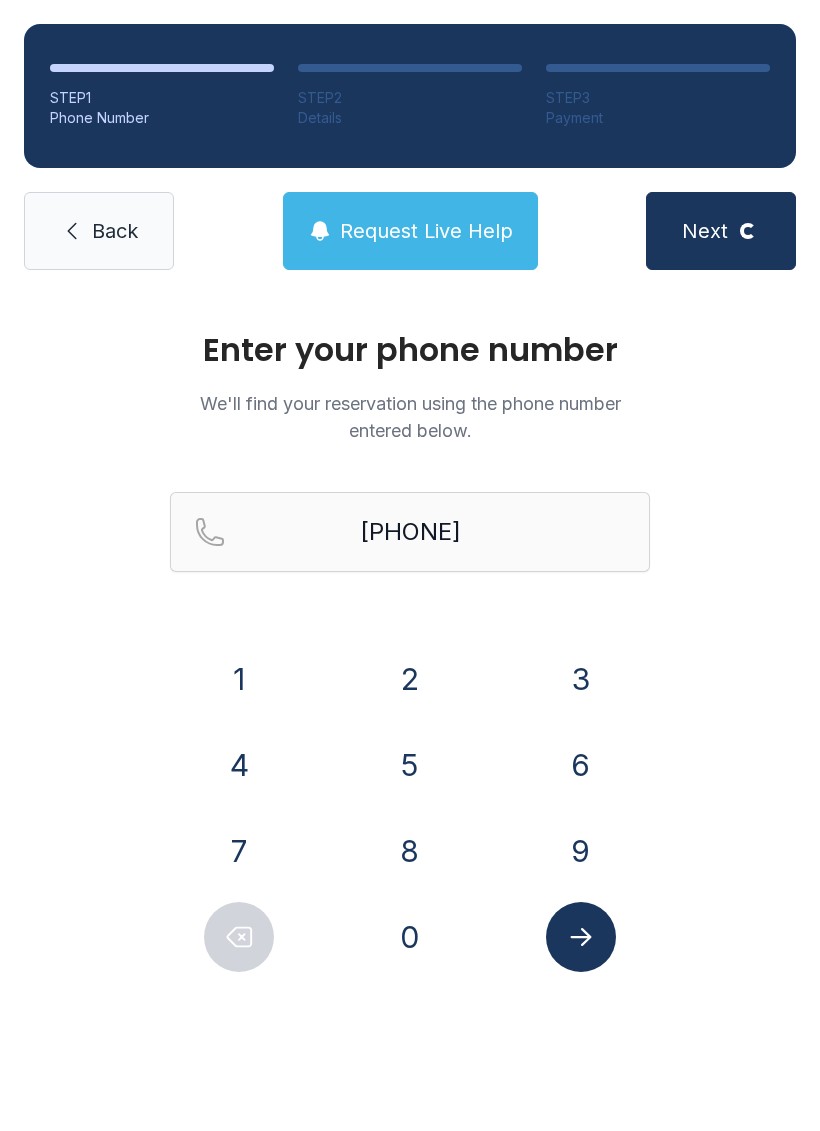 click on "1 2 3 4 5 6 7 8 9 0" at bounding box center (410, 808) 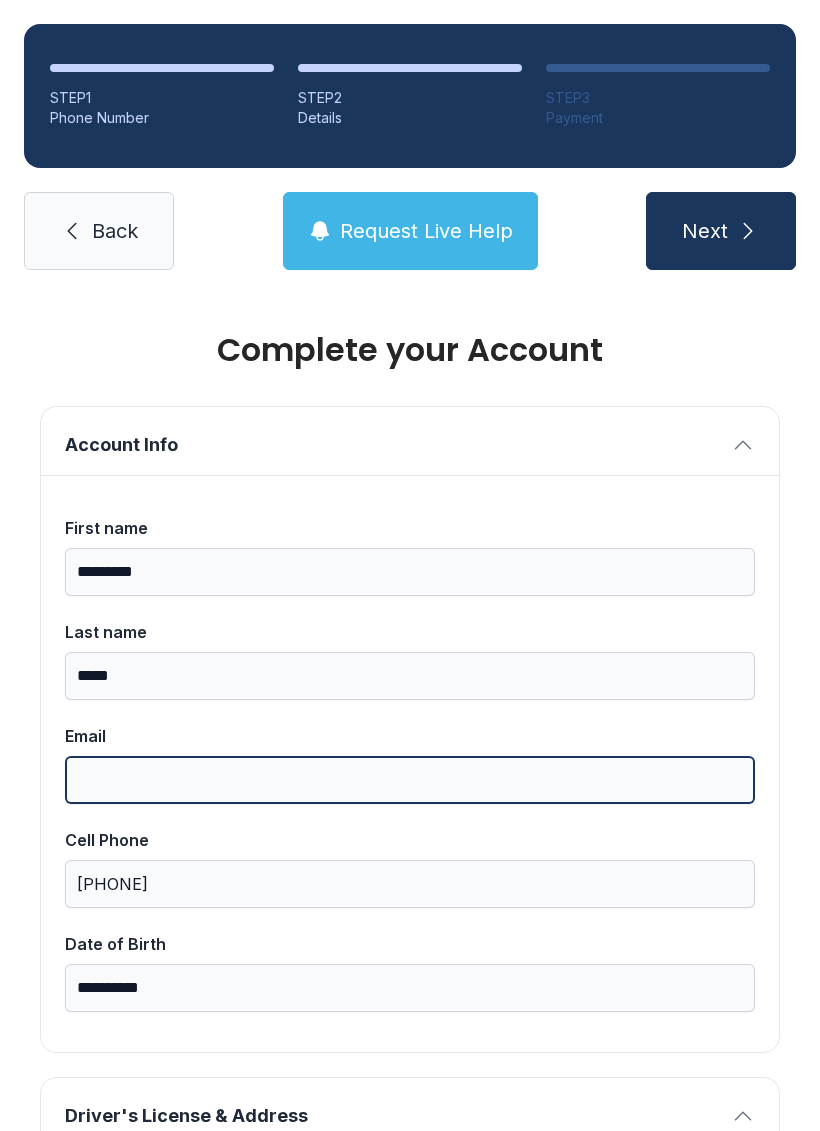 click on "Email" at bounding box center [410, 780] 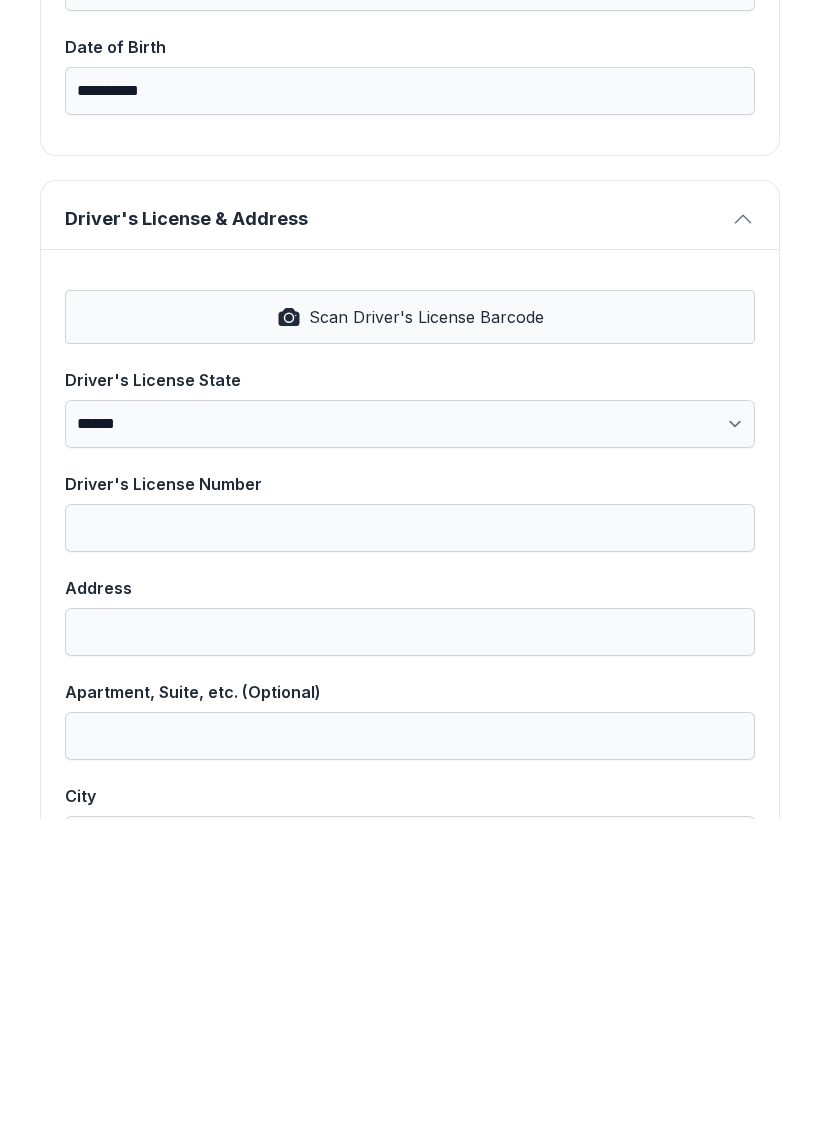 scroll, scrollTop: 583, scrollLeft: 0, axis: vertical 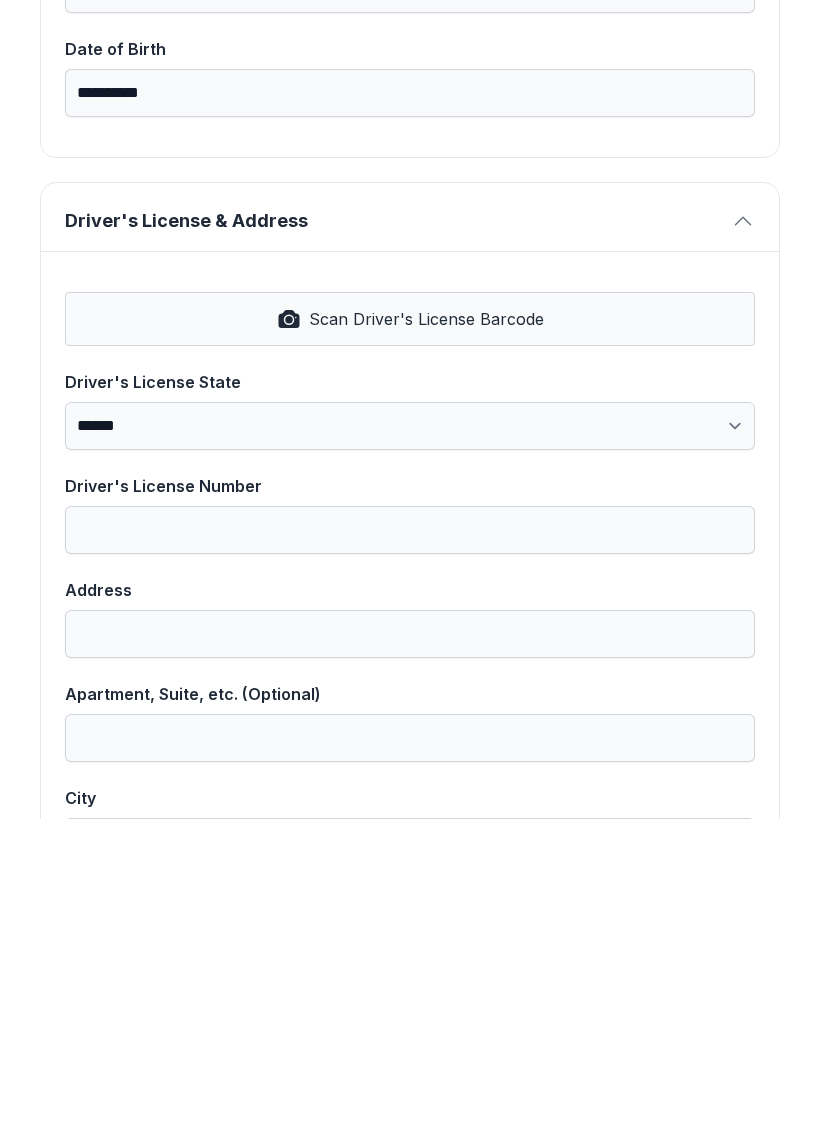 type on "**********" 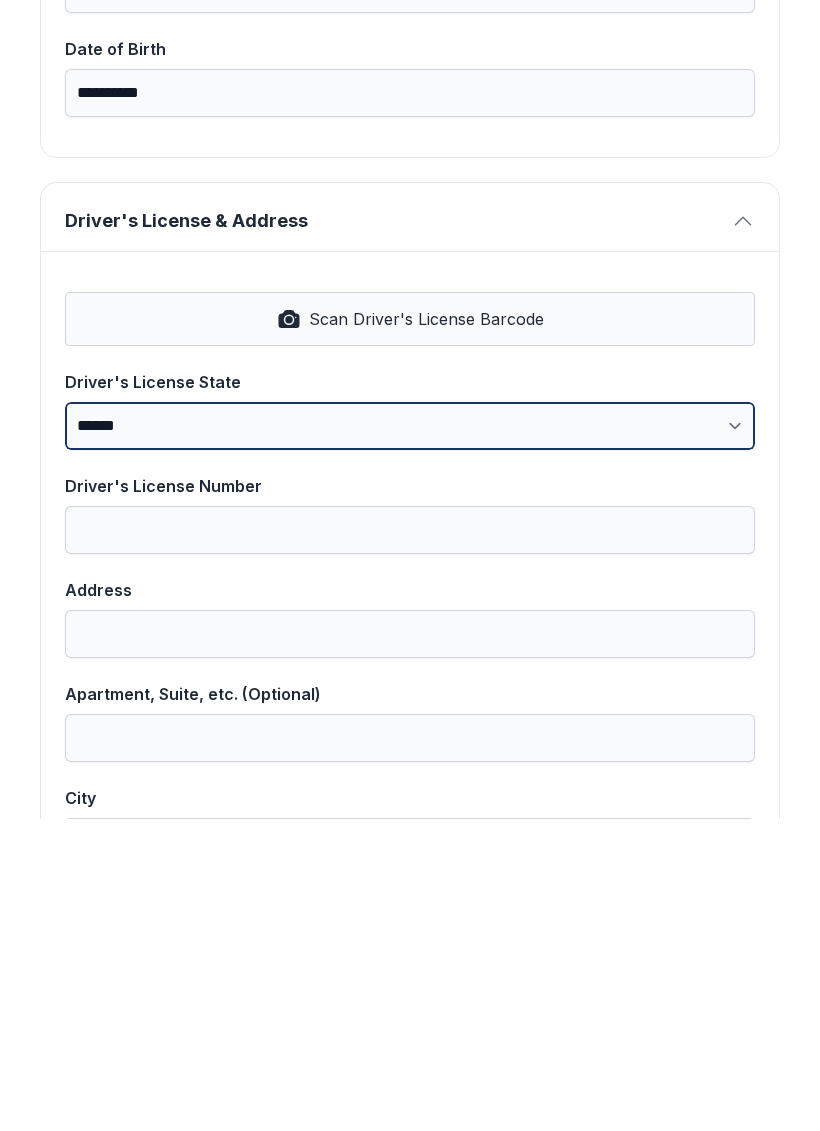 click on "**********" at bounding box center [410, 738] 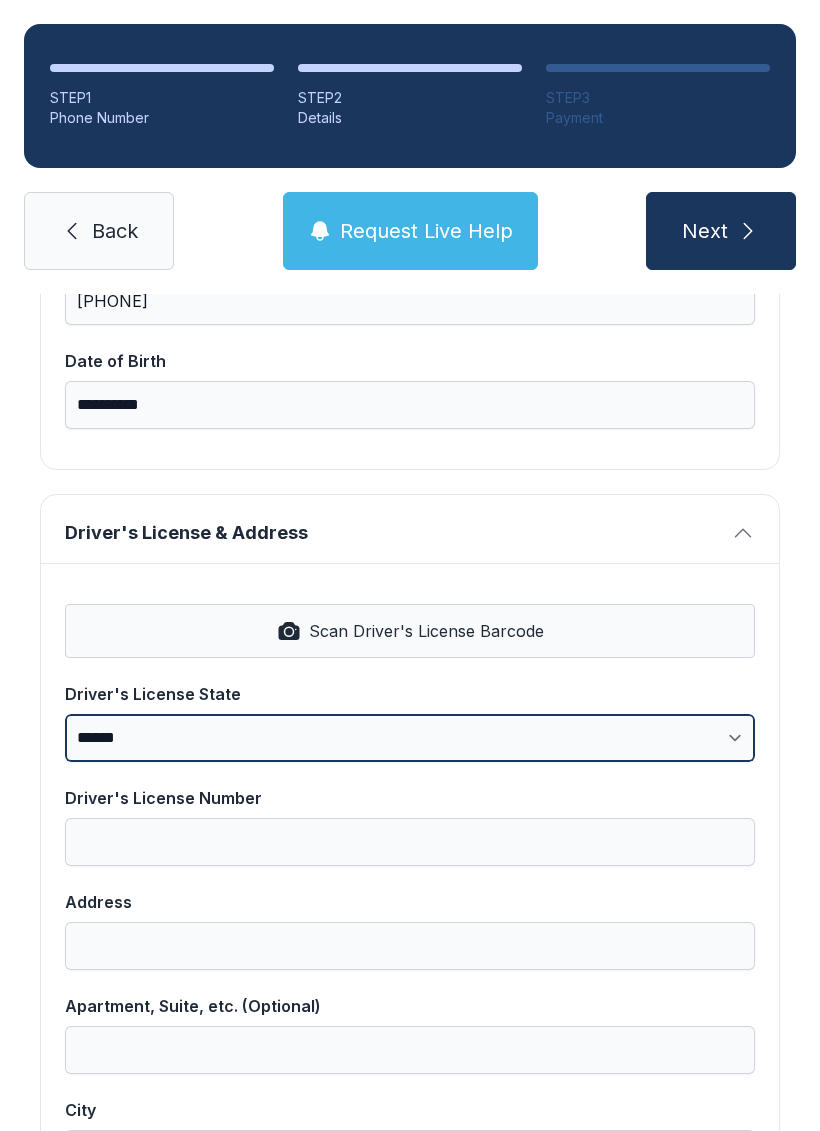 select on "**" 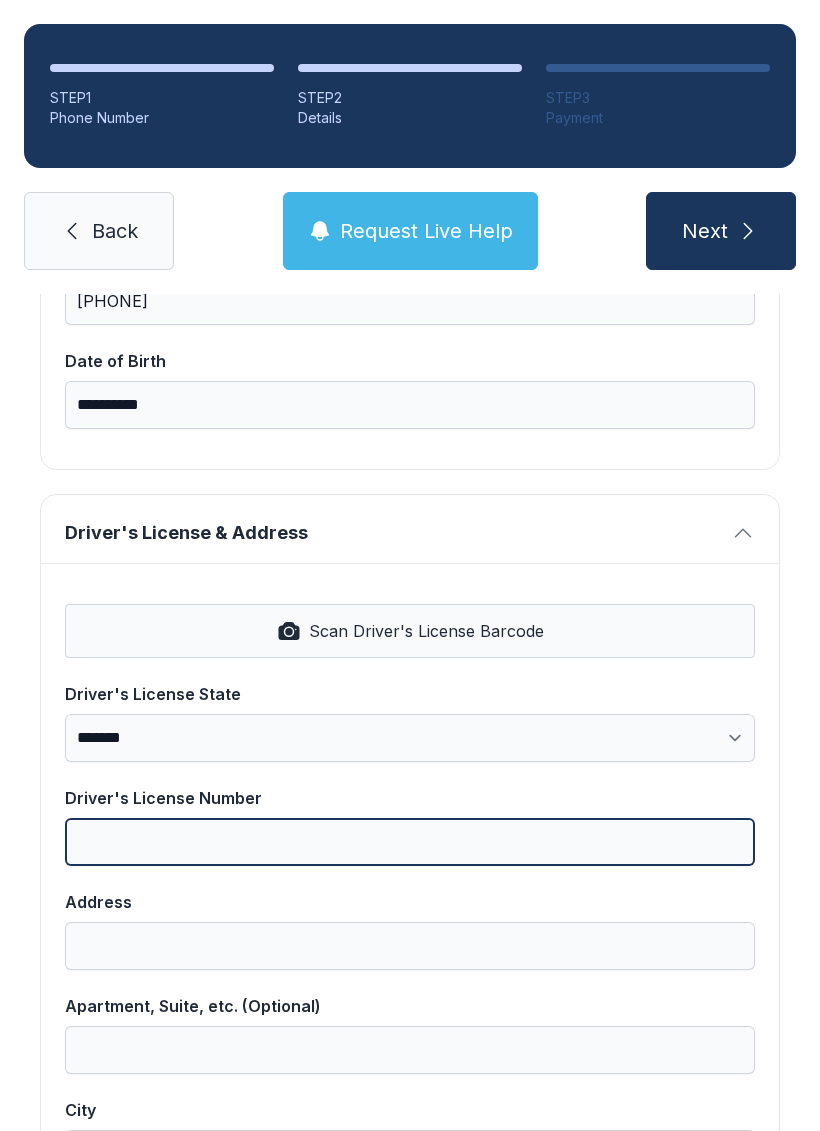 click on "Driver's License Number" at bounding box center (410, 842) 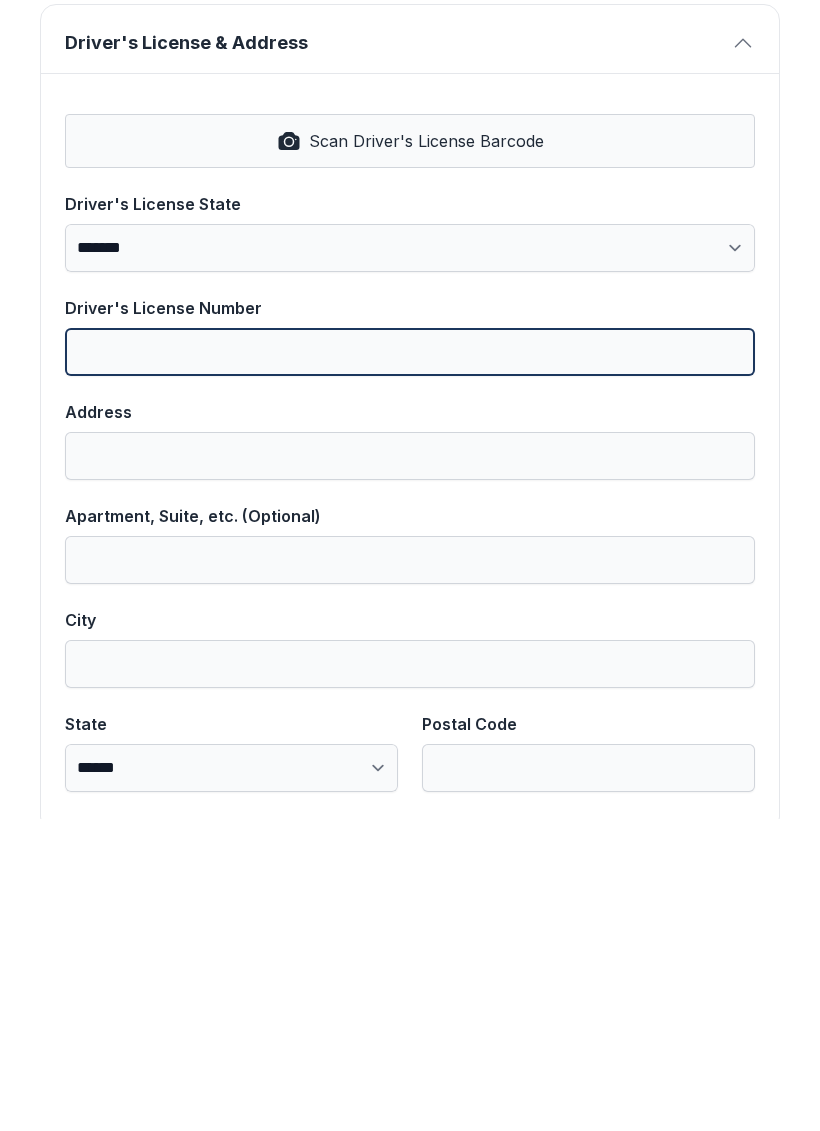 scroll, scrollTop: 786, scrollLeft: 0, axis: vertical 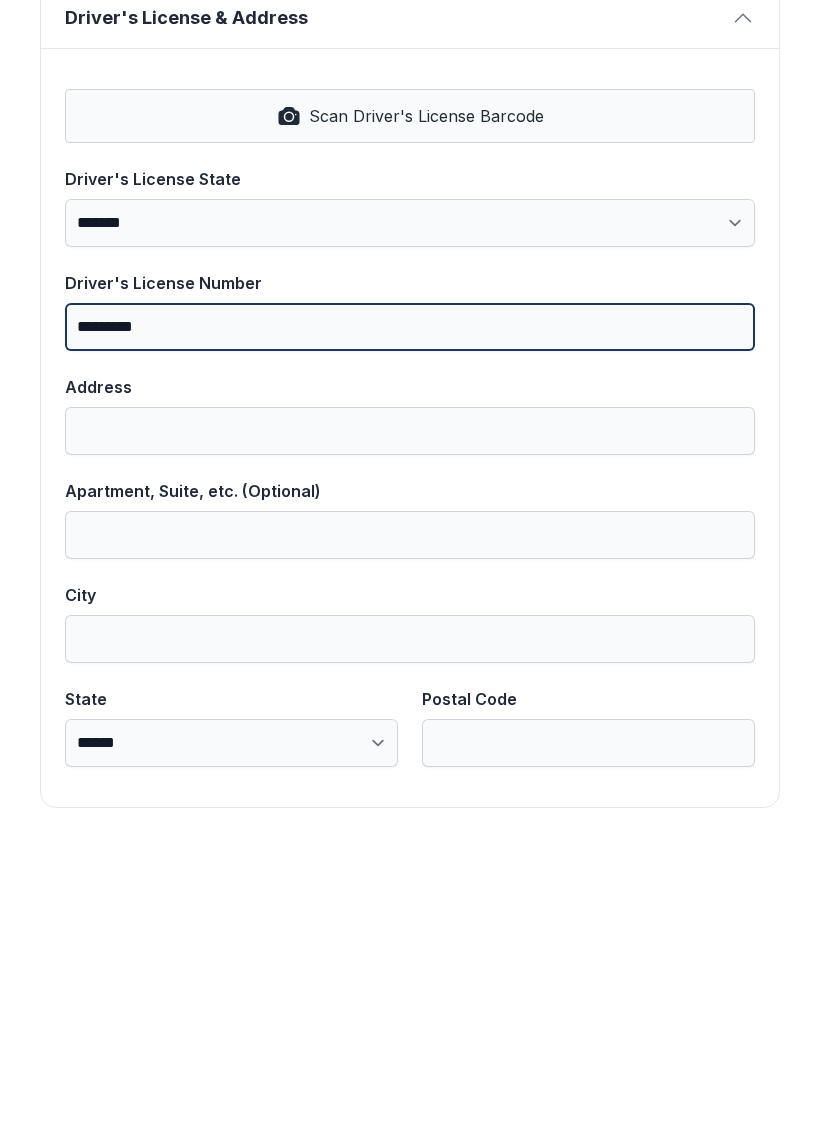 type on "*********" 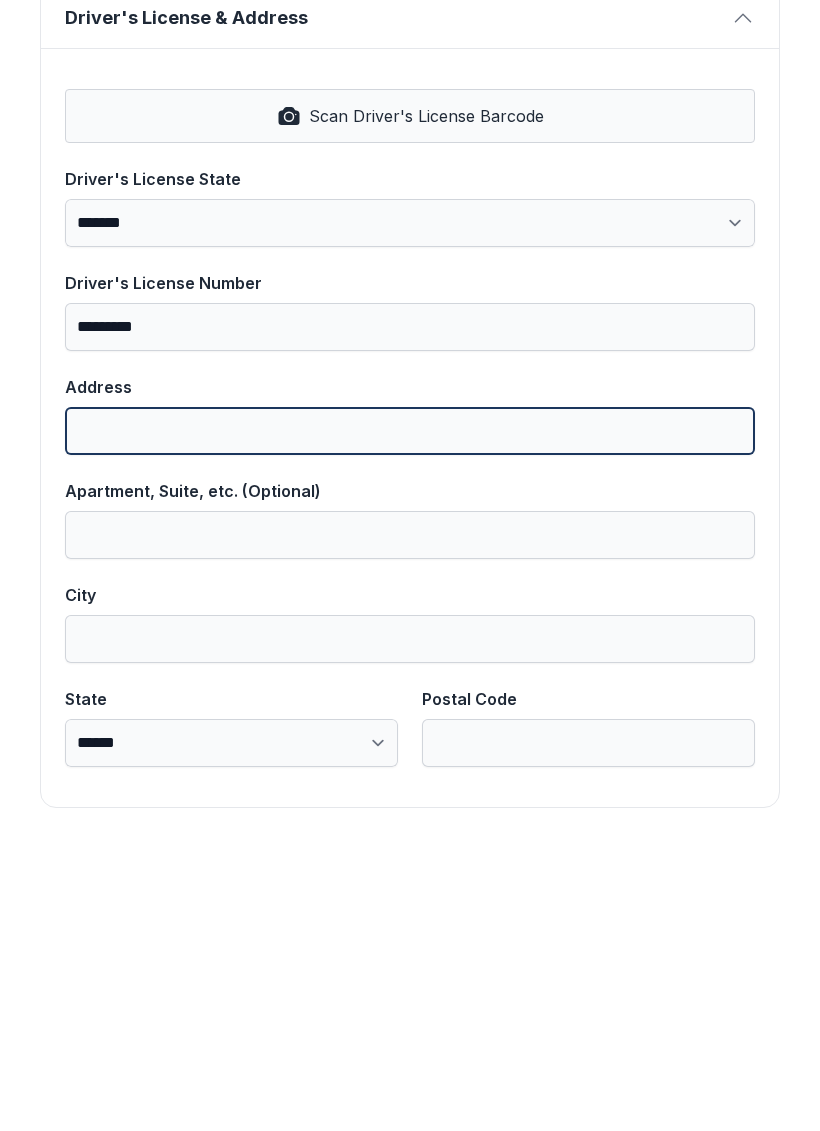 click on "Address" at bounding box center (410, 743) 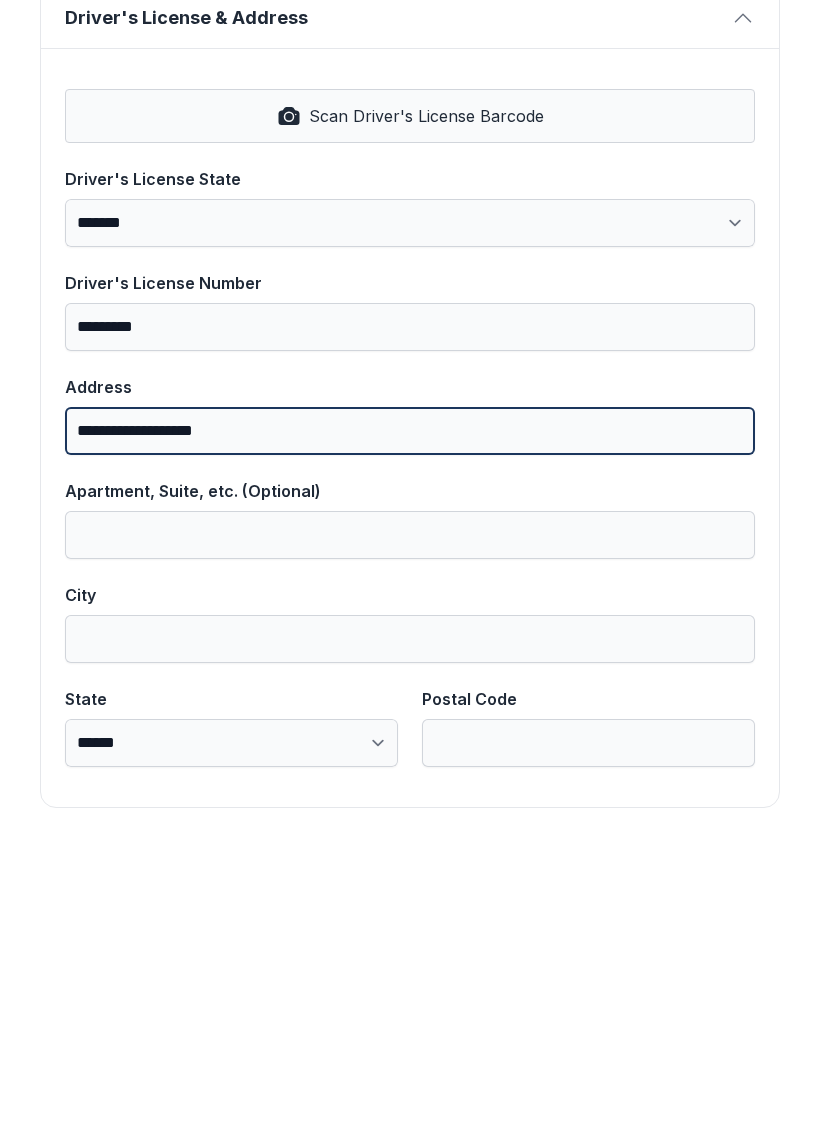 type on "**********" 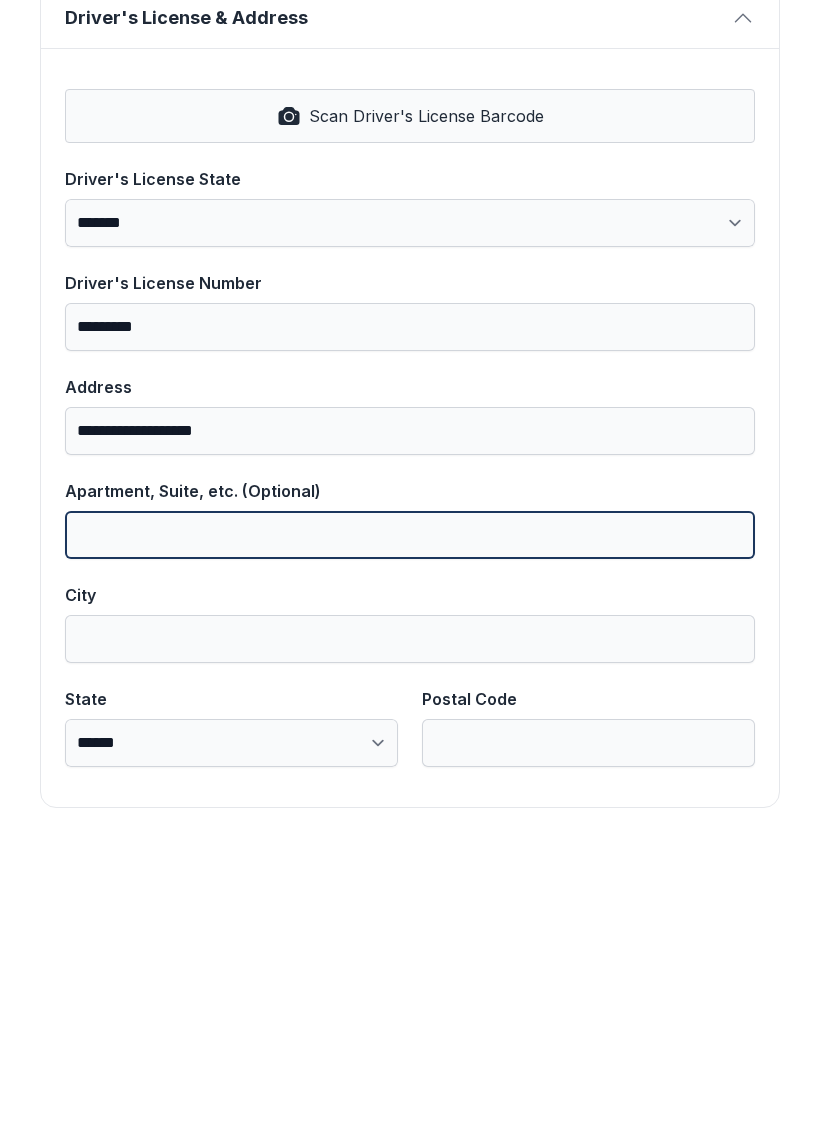 click on "Apartment, Suite, etc. (Optional)" at bounding box center (410, 847) 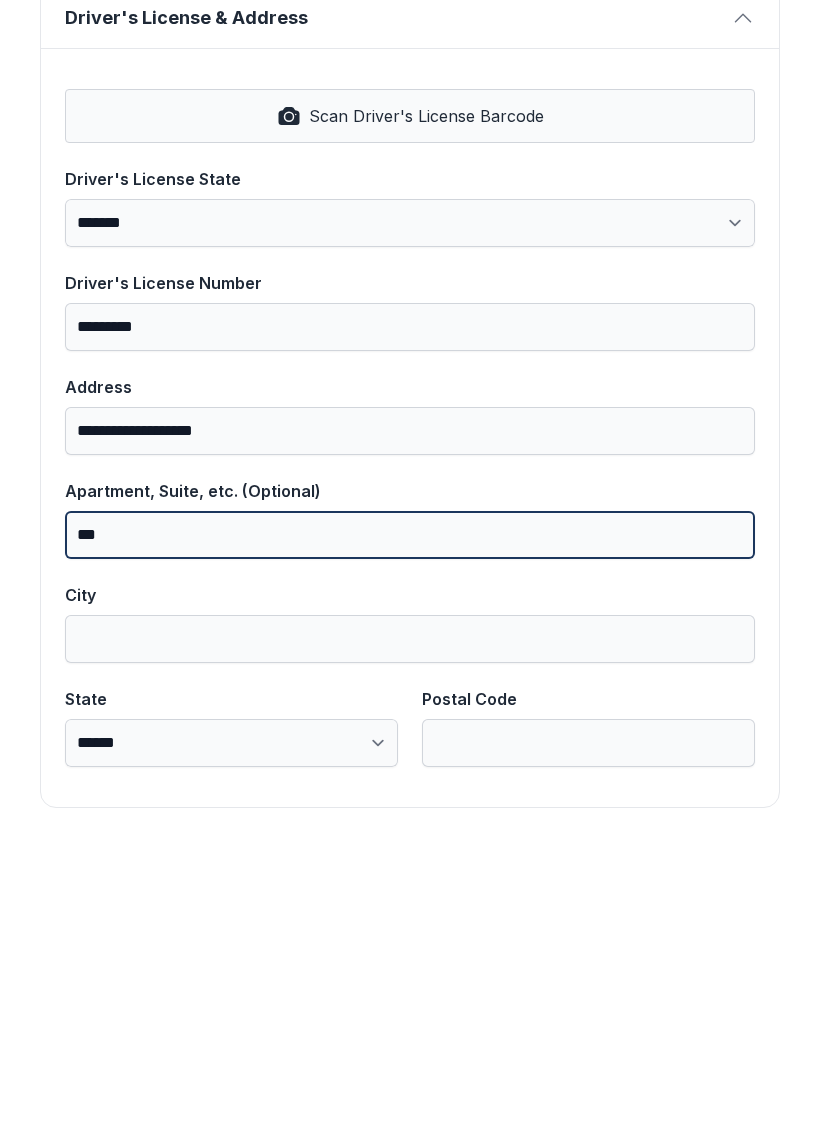 type on "***" 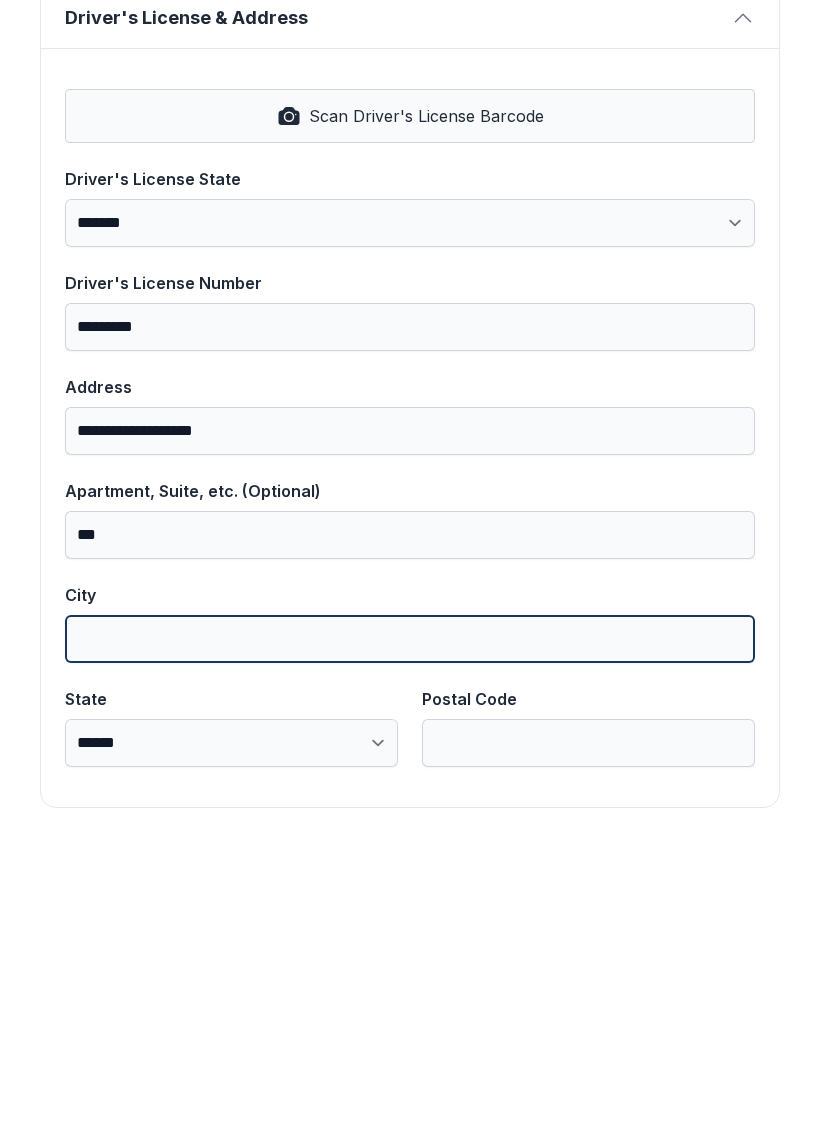 click on "City" at bounding box center [410, 951] 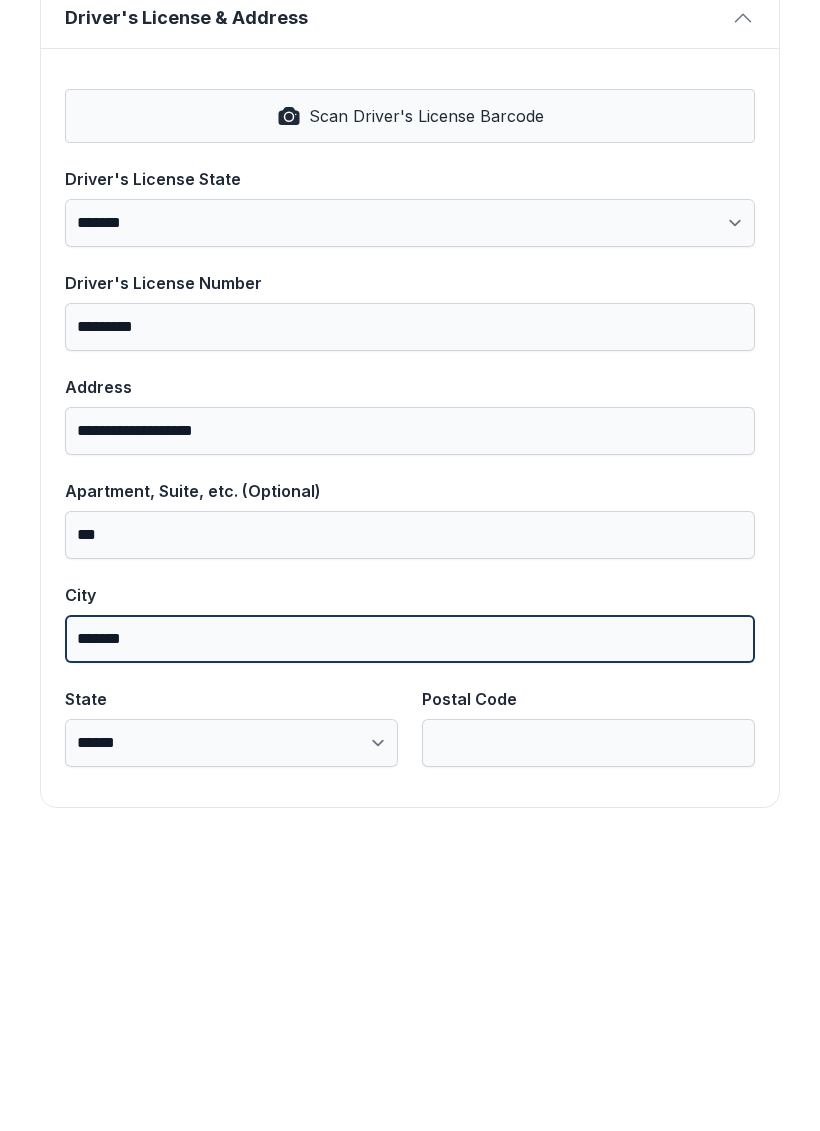 type on "******" 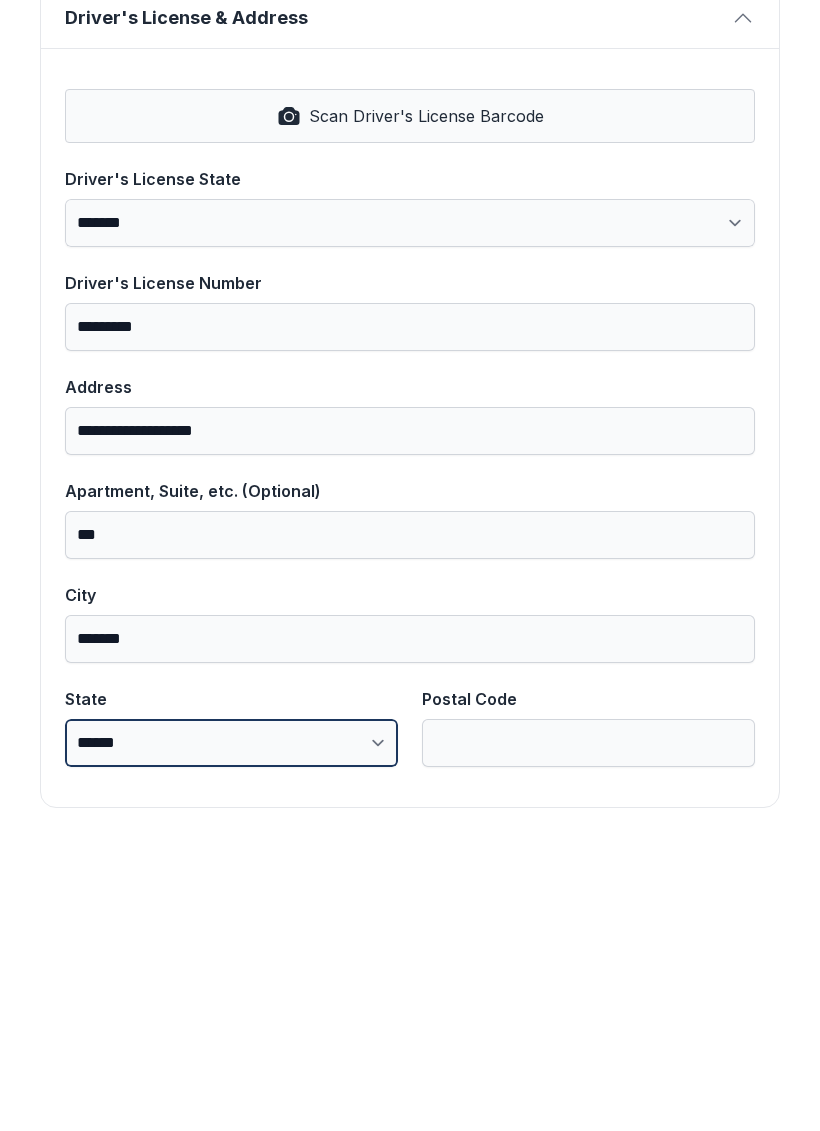 click on "**********" at bounding box center (231, 1055) 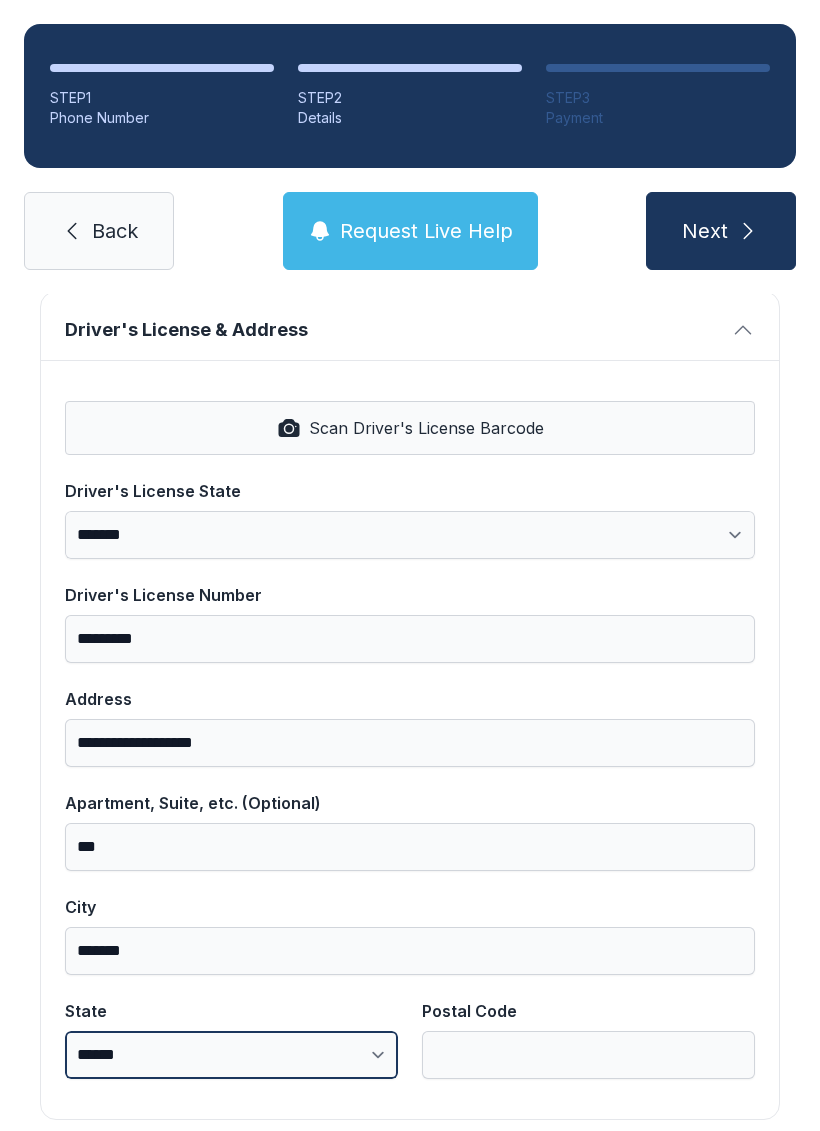 select on "**" 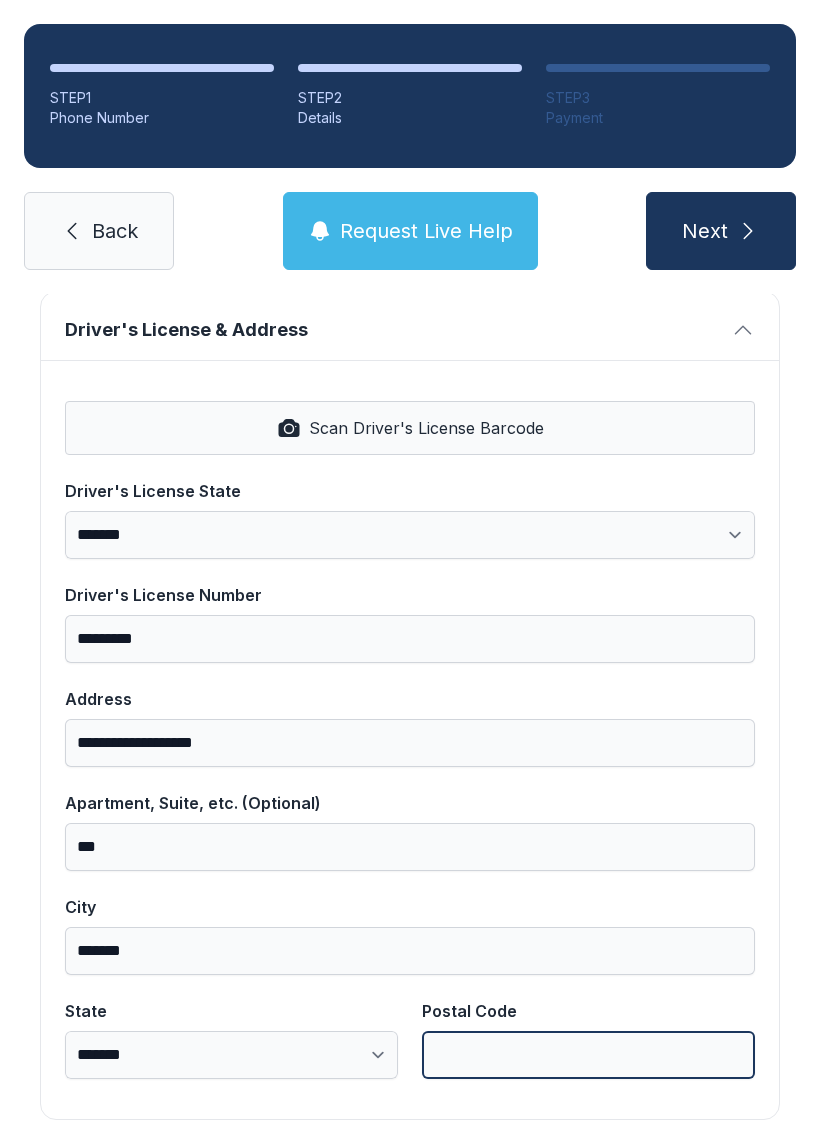click on "Postal Code" at bounding box center [588, 1055] 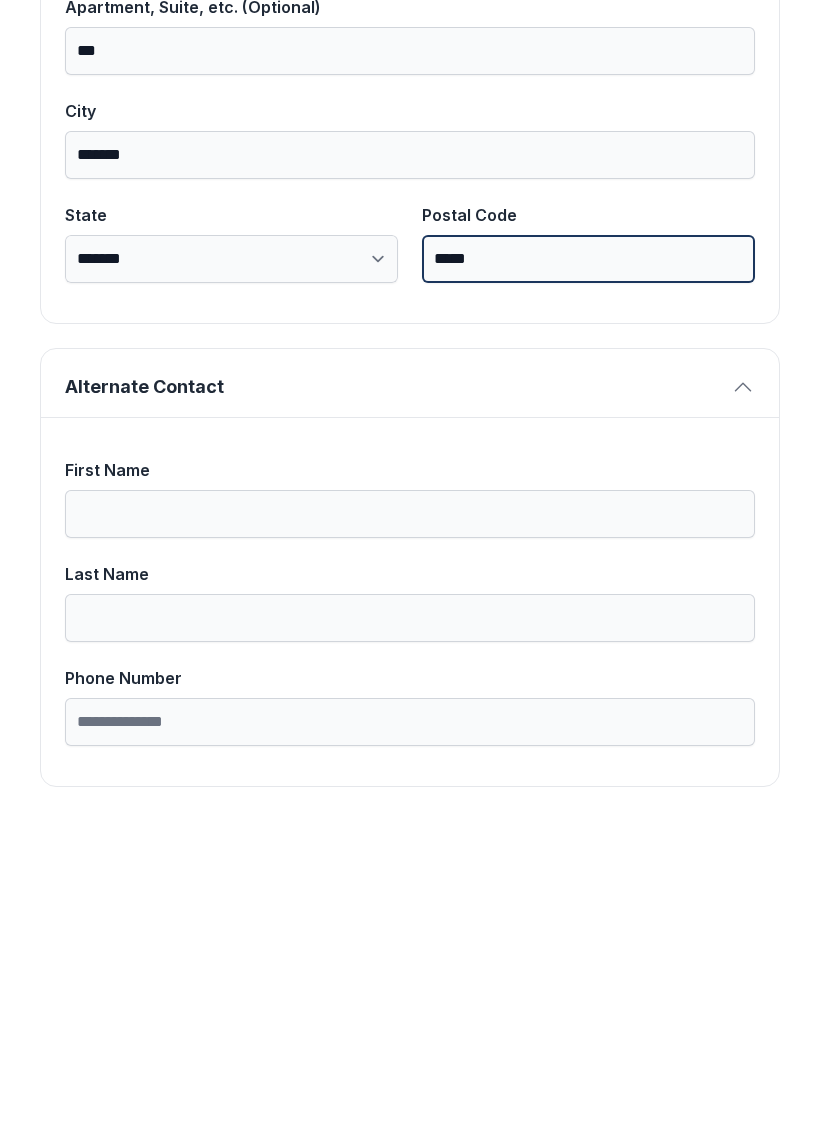 scroll, scrollTop: 1269, scrollLeft: 0, axis: vertical 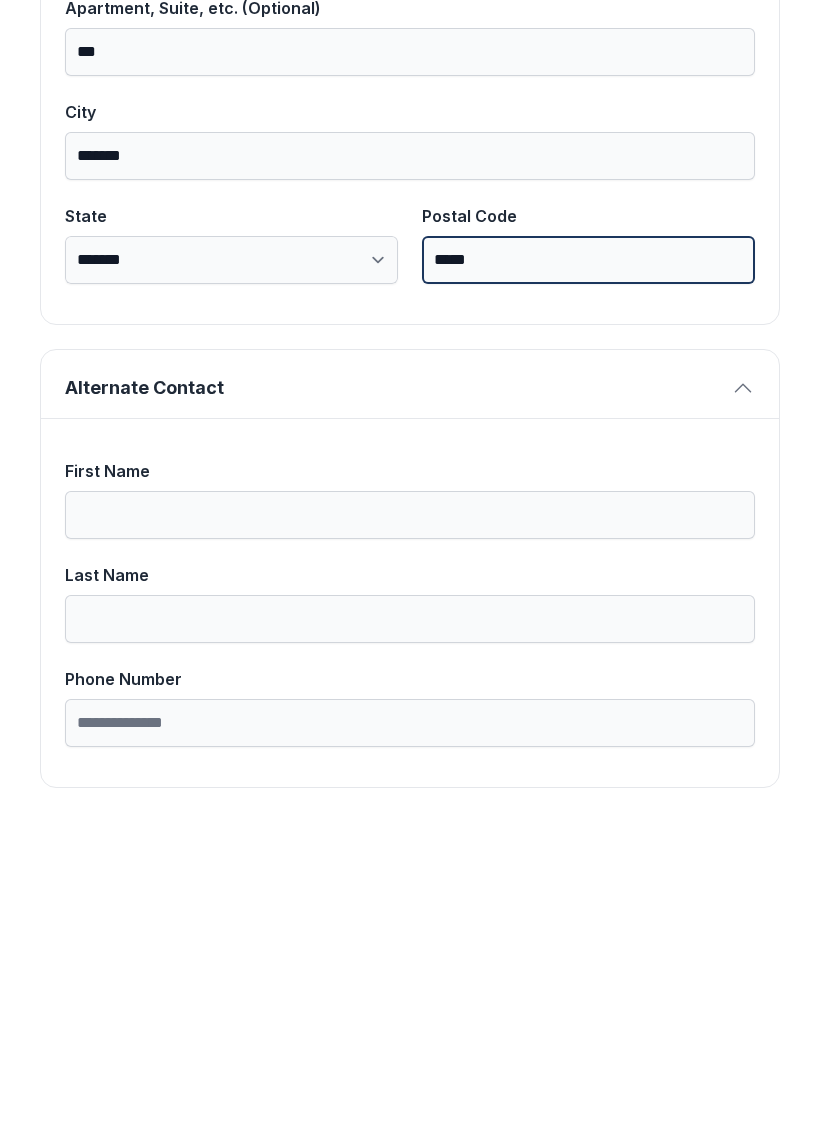 type on "*****" 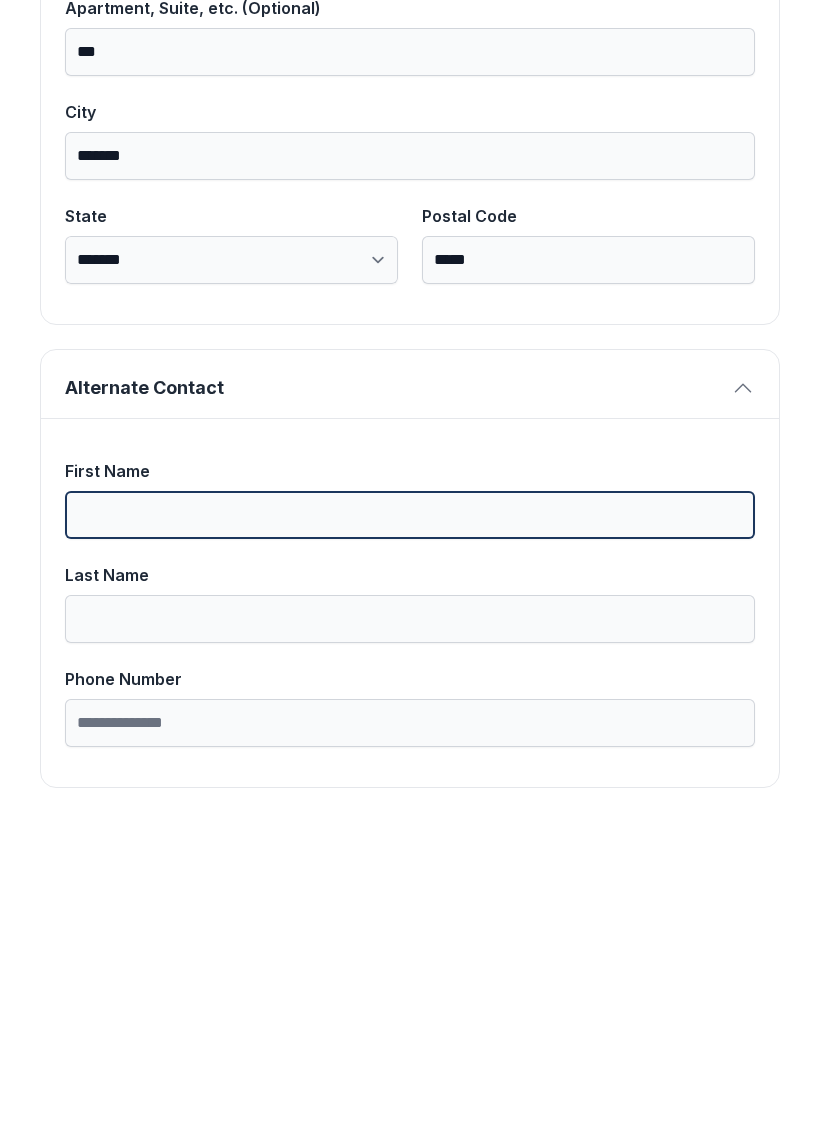 click on "First Name" at bounding box center (410, 827) 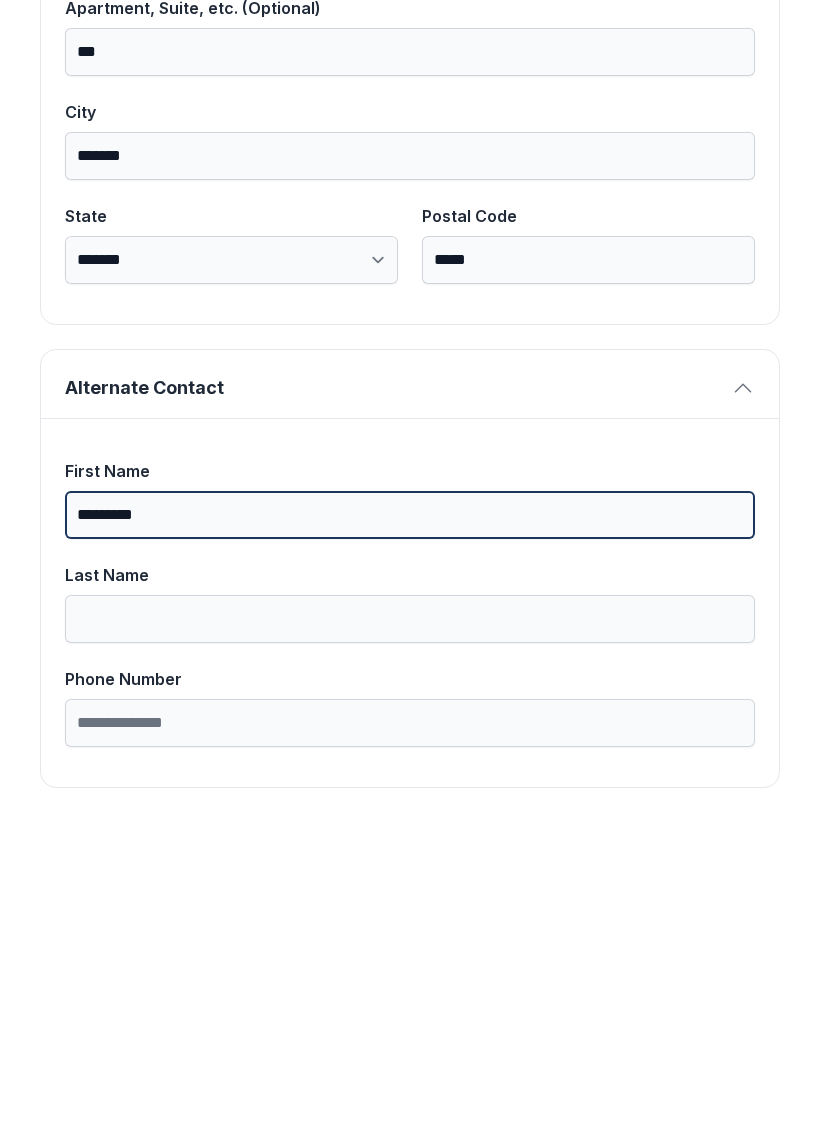 type on "********" 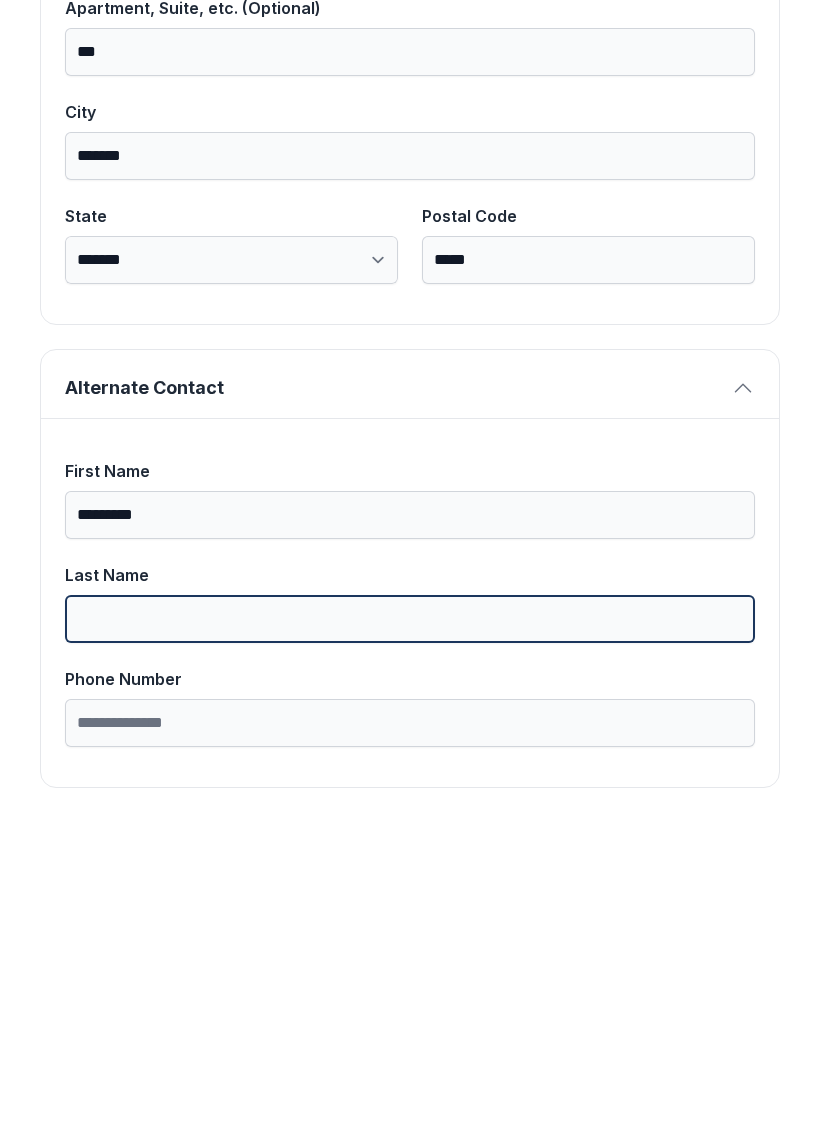 click on "Last Name" at bounding box center (410, 931) 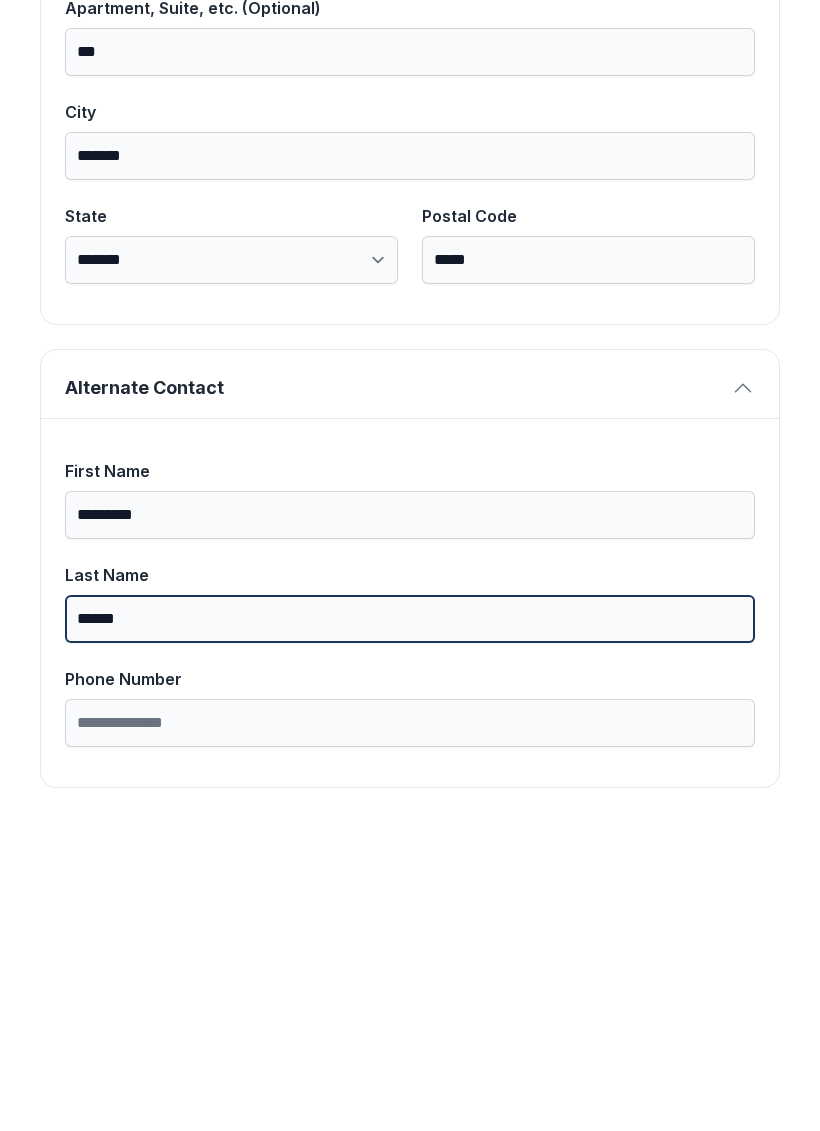 type on "******" 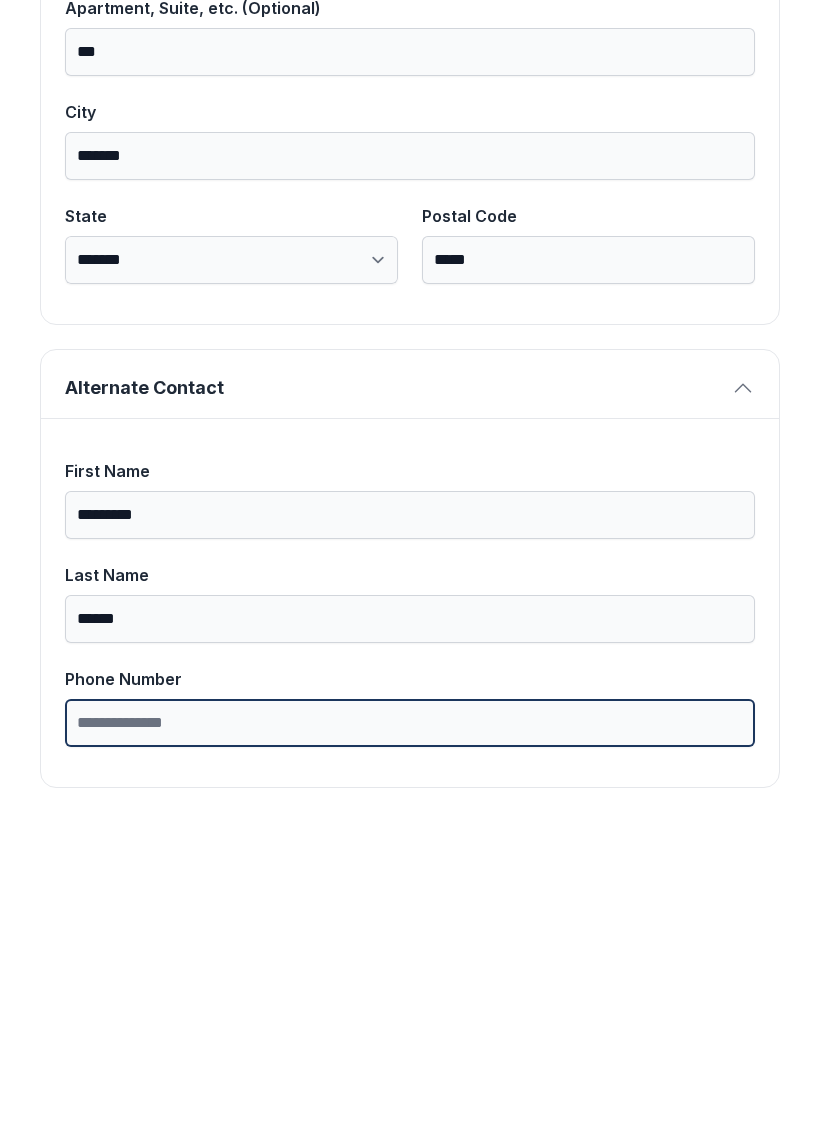 click on "Phone Number" at bounding box center (410, 1035) 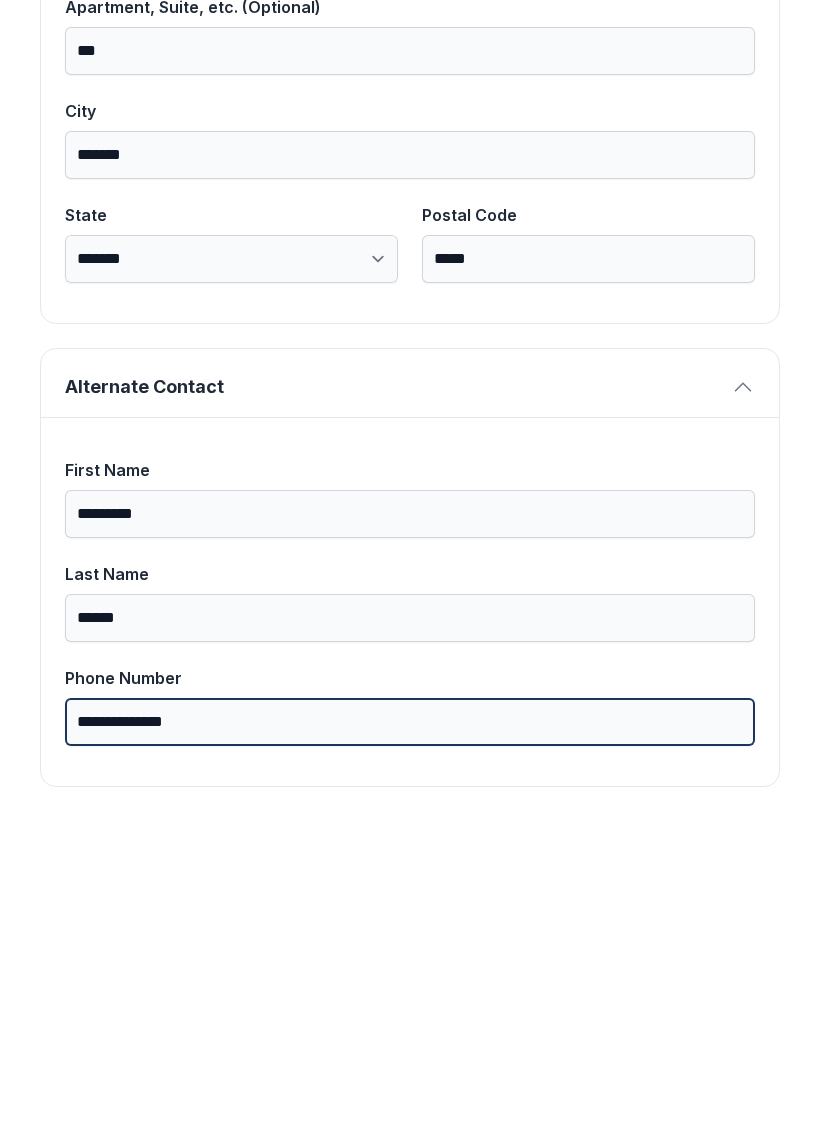 scroll, scrollTop: 1269, scrollLeft: 0, axis: vertical 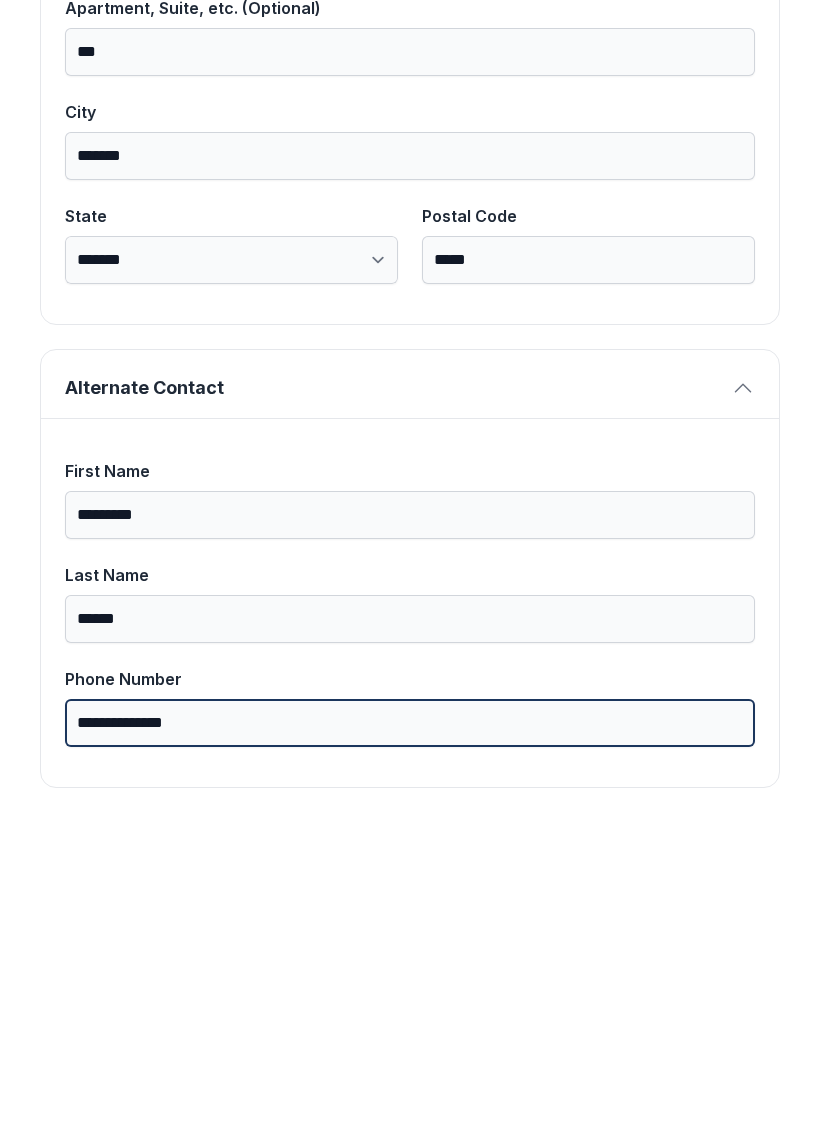 click on "**********" at bounding box center [410, 1035] 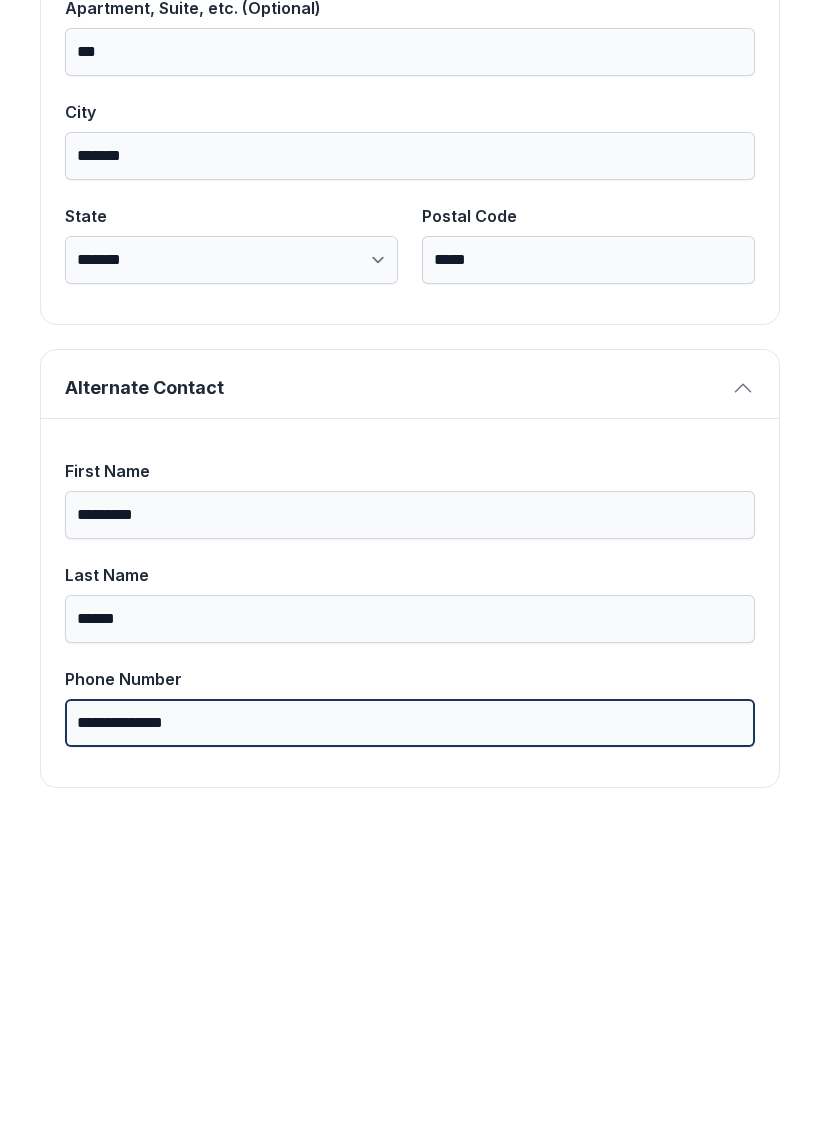 type on "**********" 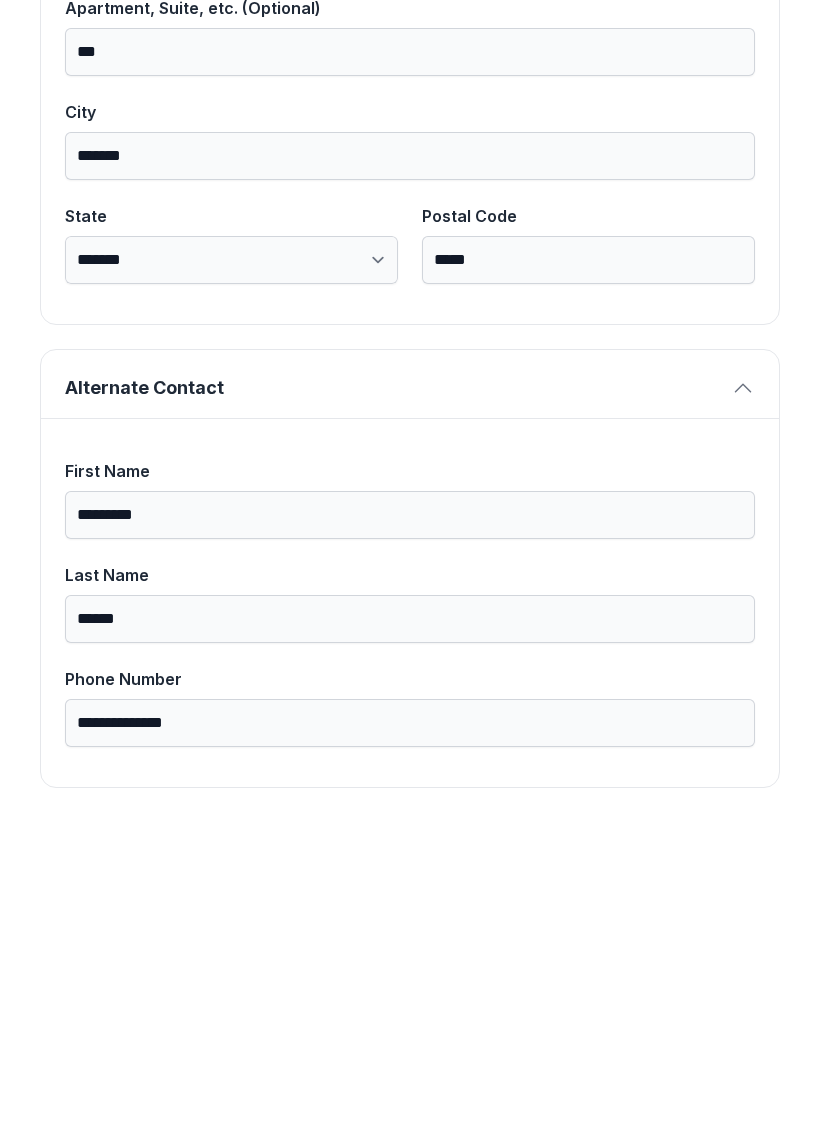 click on "**********" at bounding box center [410, 102] 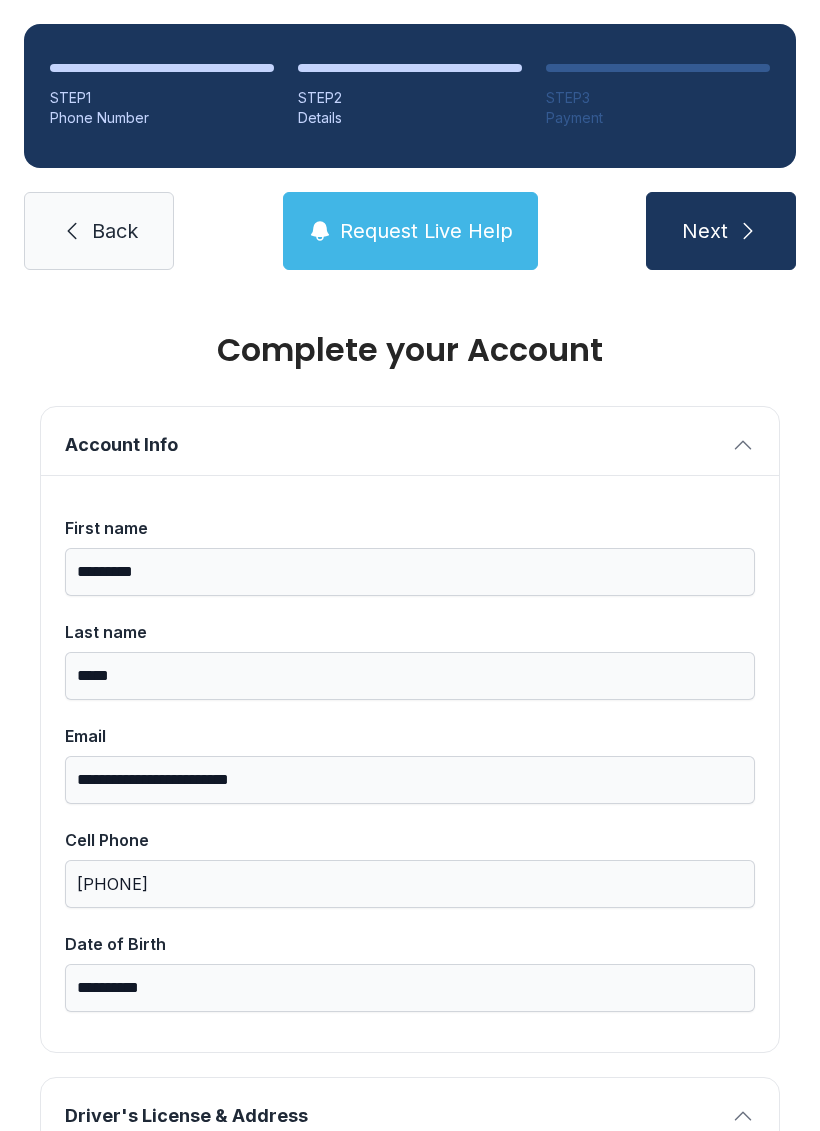 click on "Next" at bounding box center [721, 231] 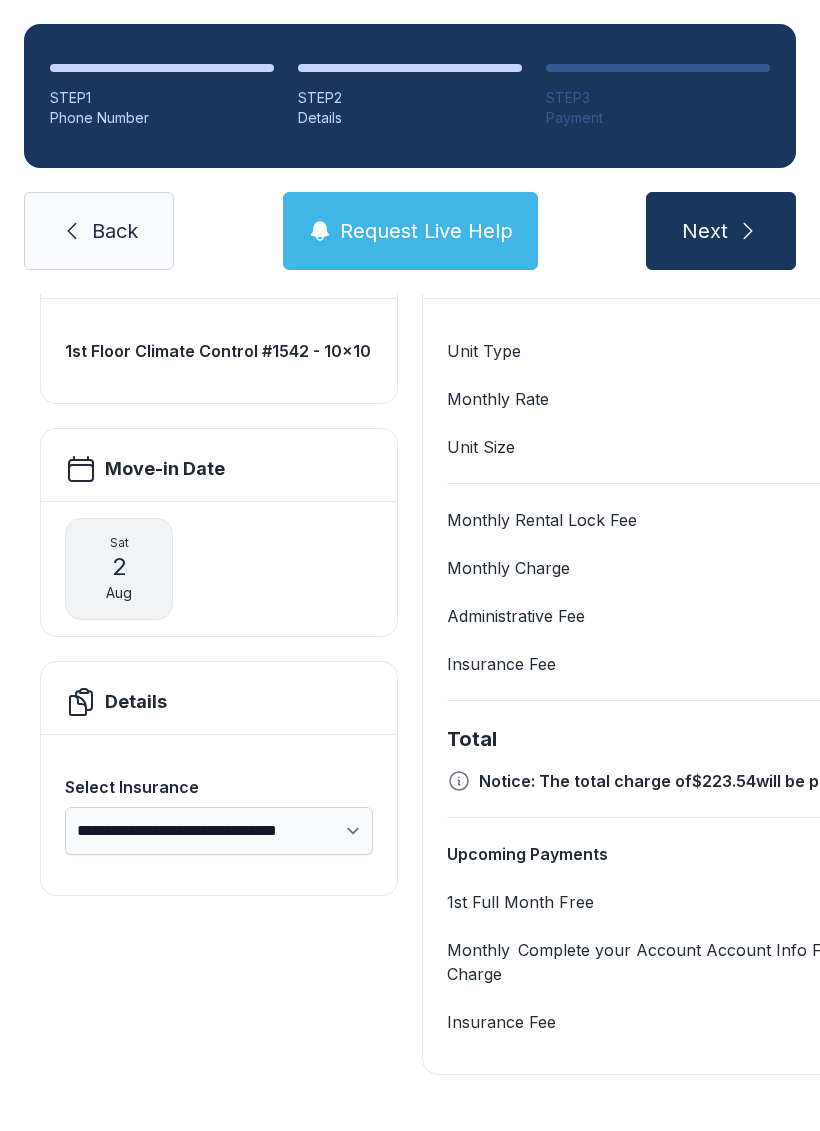 scroll, scrollTop: 180, scrollLeft: 0, axis: vertical 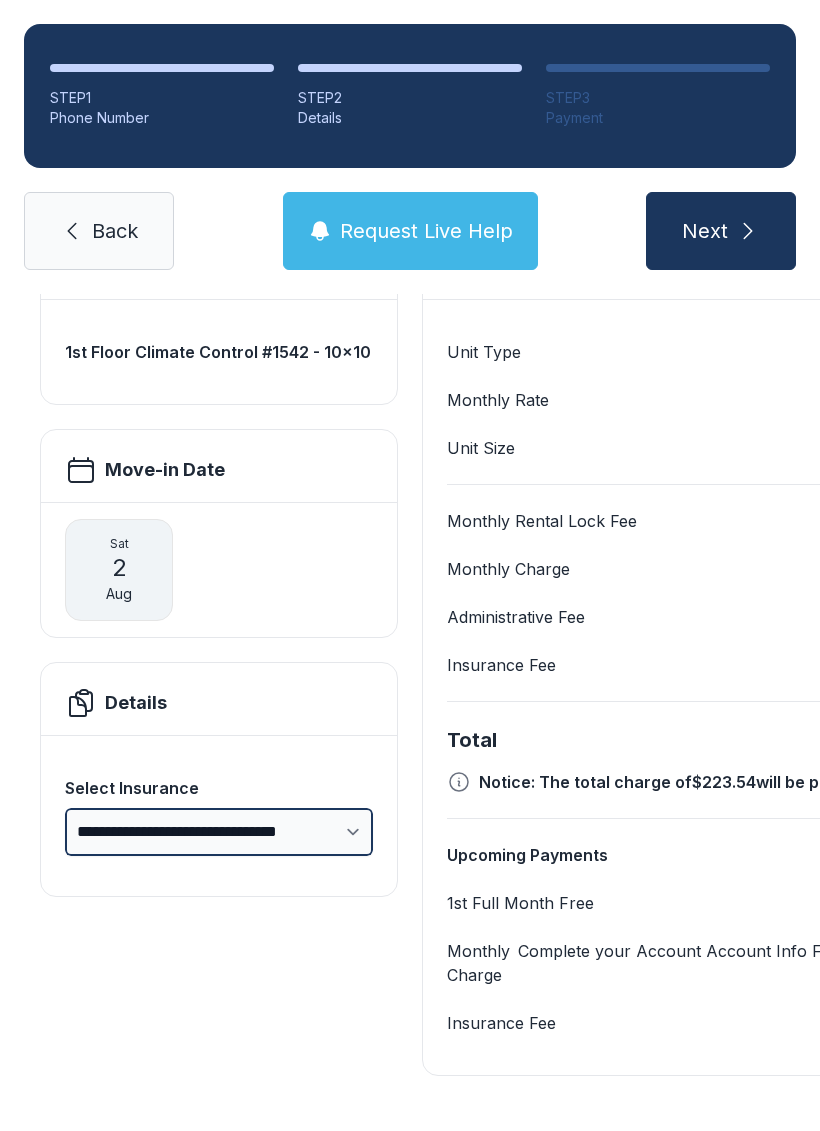 click on "**********" at bounding box center [219, 832] 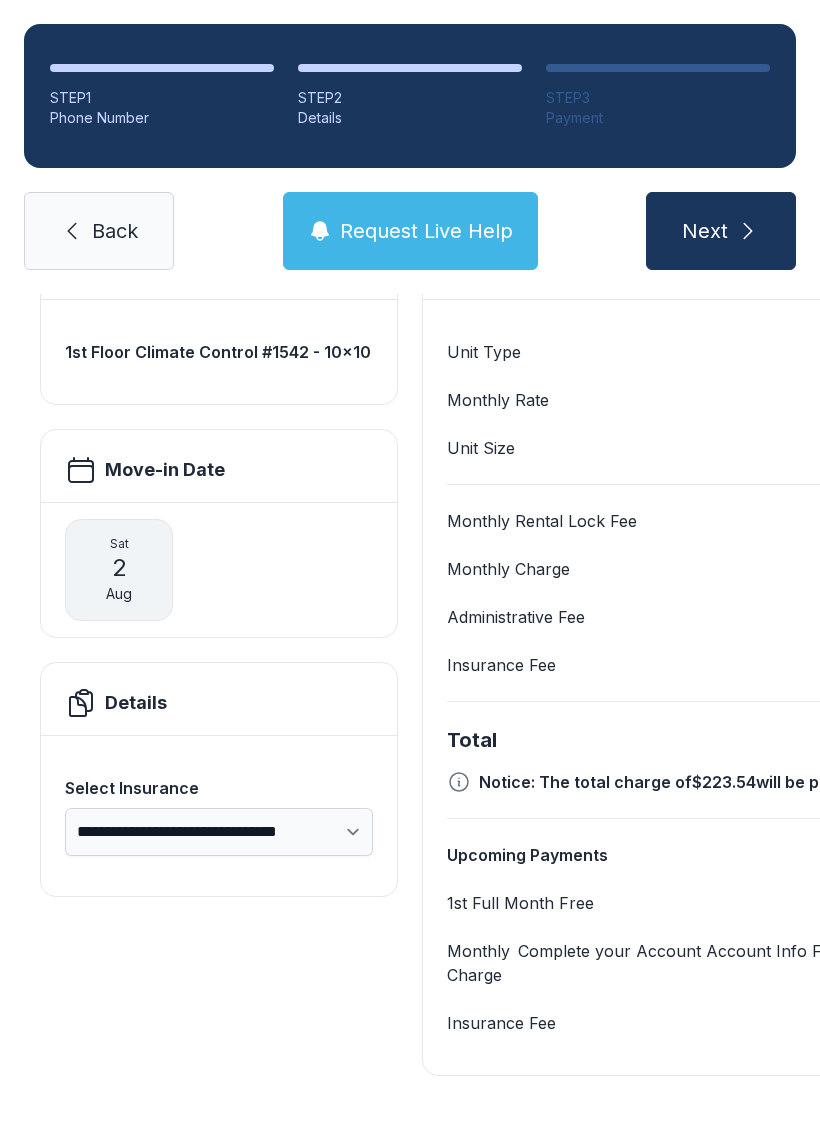 click on "Next" at bounding box center (705, 231) 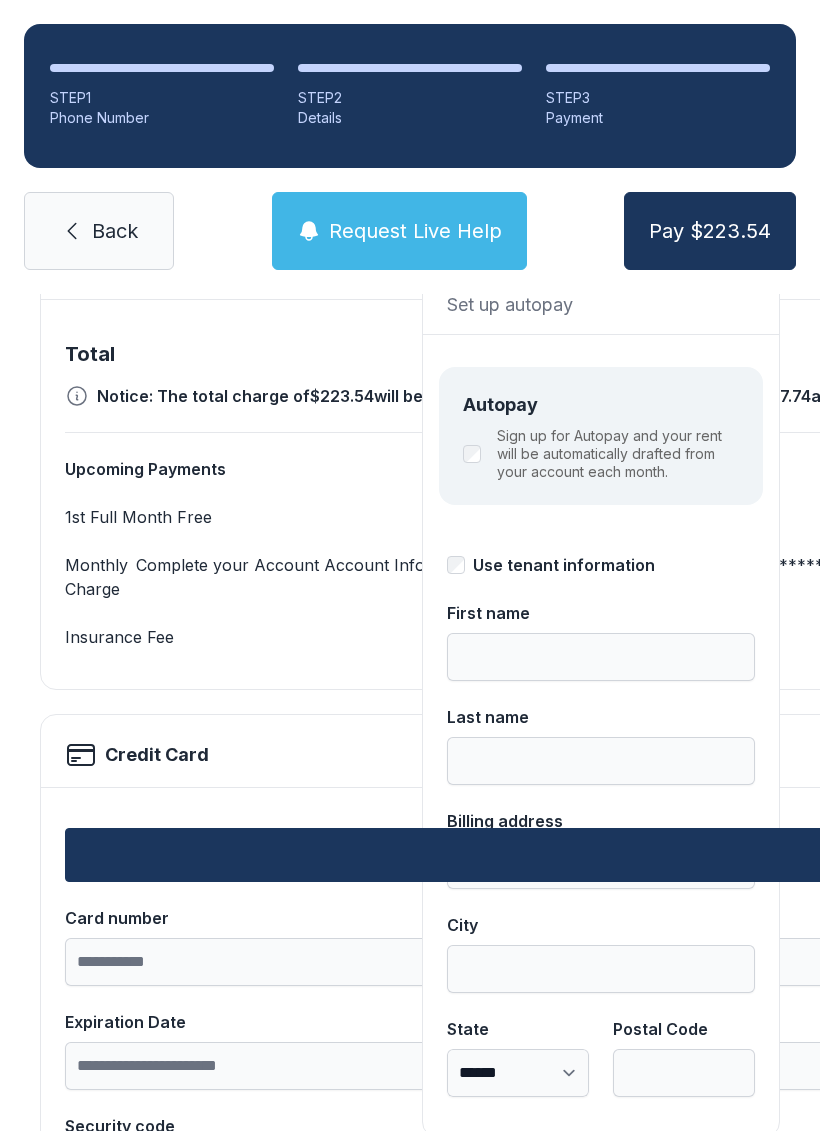 scroll, scrollTop: 0, scrollLeft: 0, axis: both 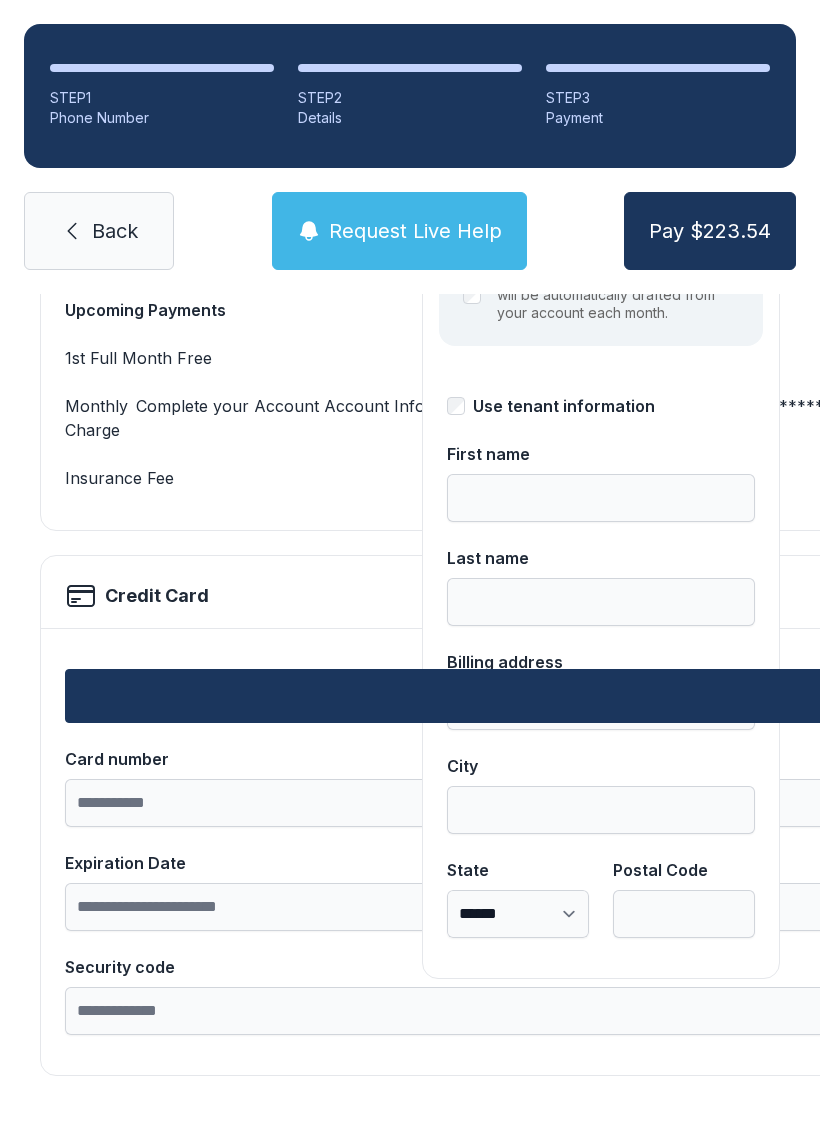 click on "Card number" at bounding box center (4384, 759) 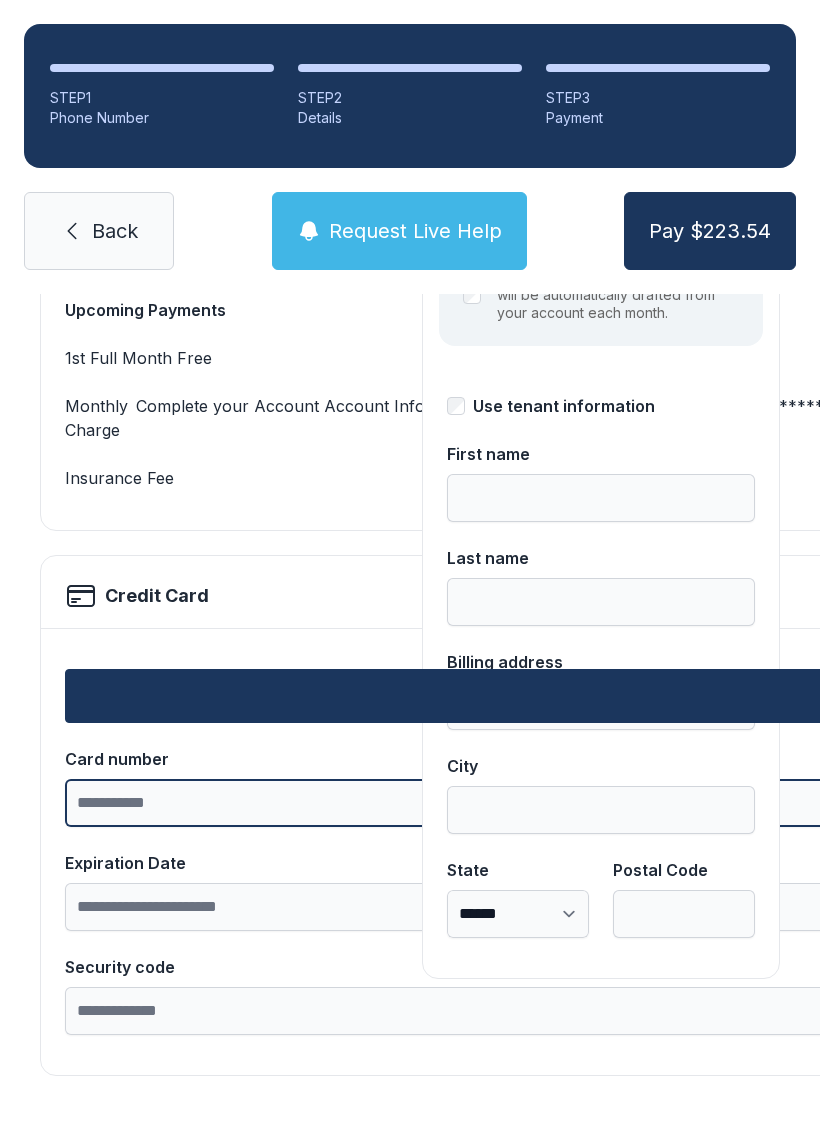 scroll, scrollTop: 49, scrollLeft: 0, axis: vertical 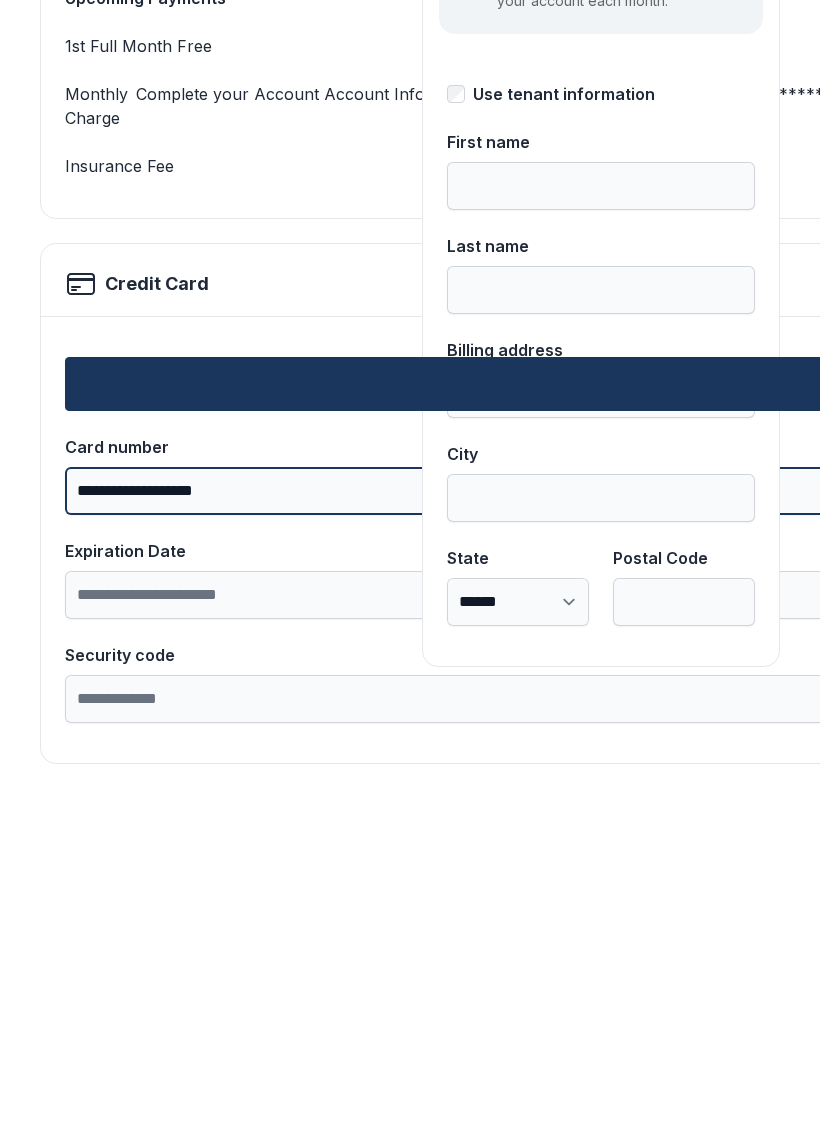 type on "**********" 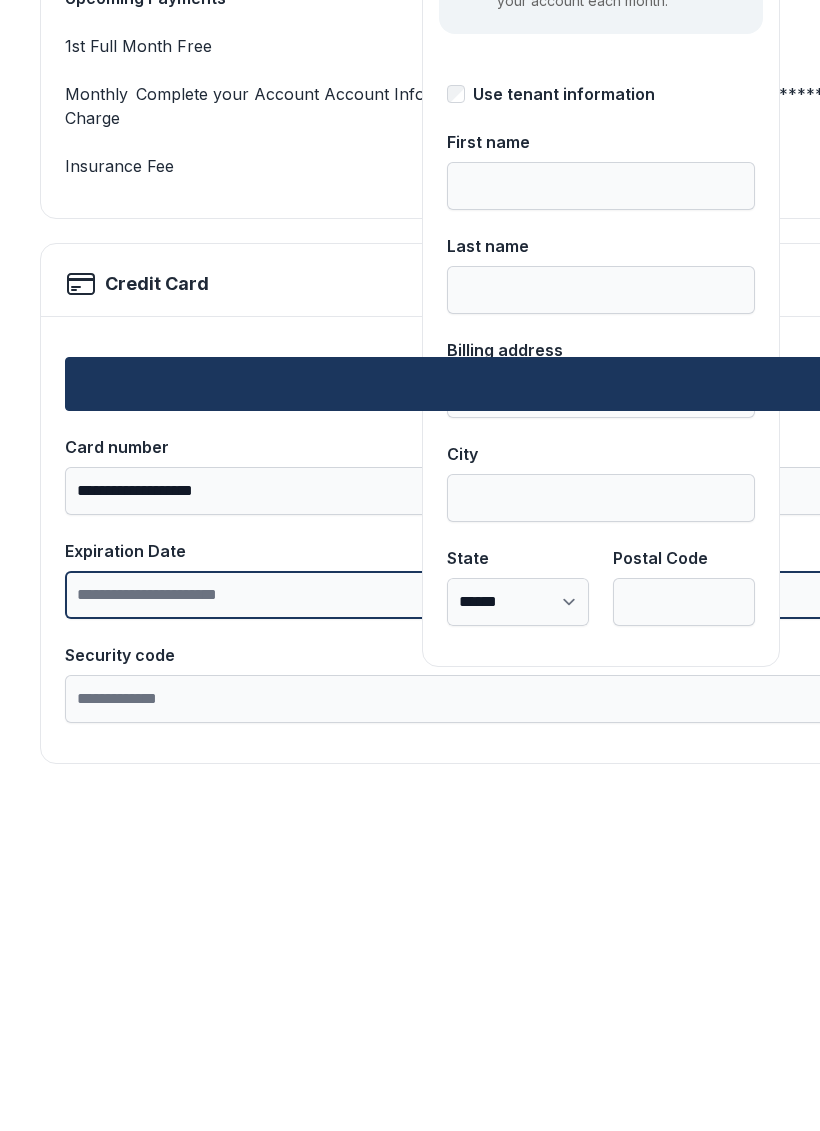 click on "Expiration Date" at bounding box center (4384, 907) 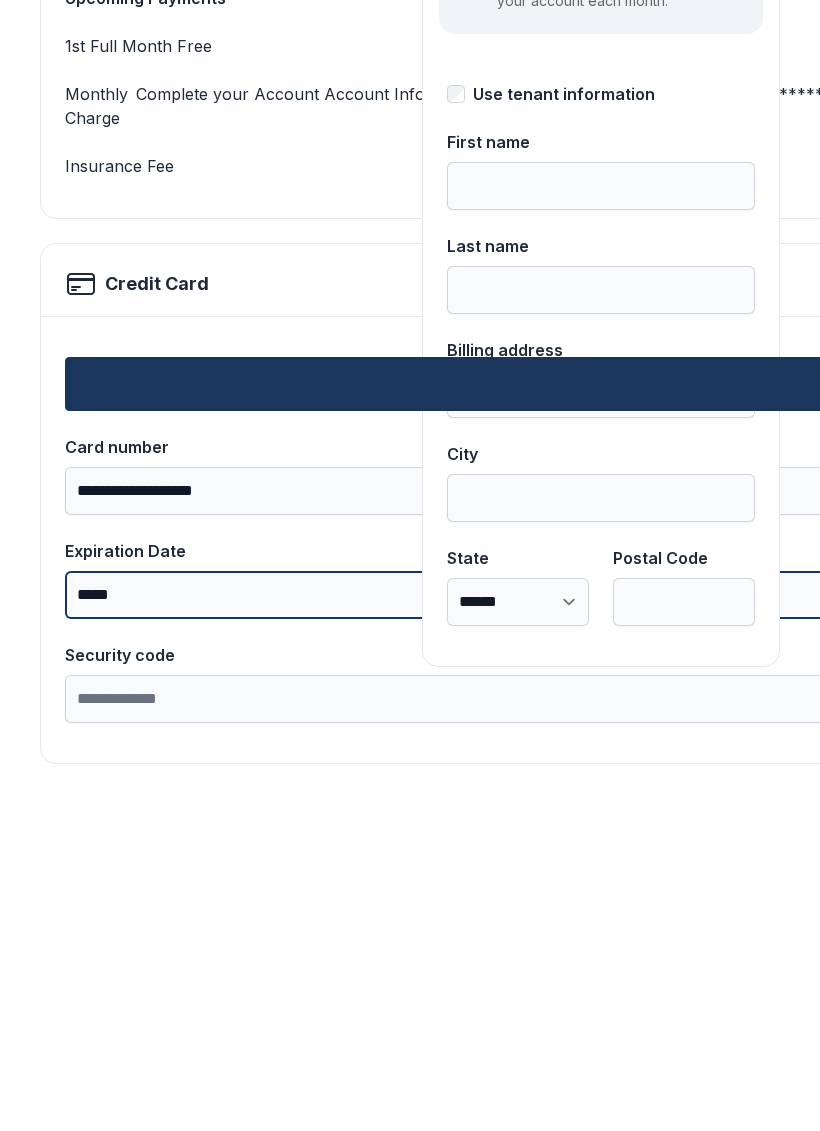 type on "*****" 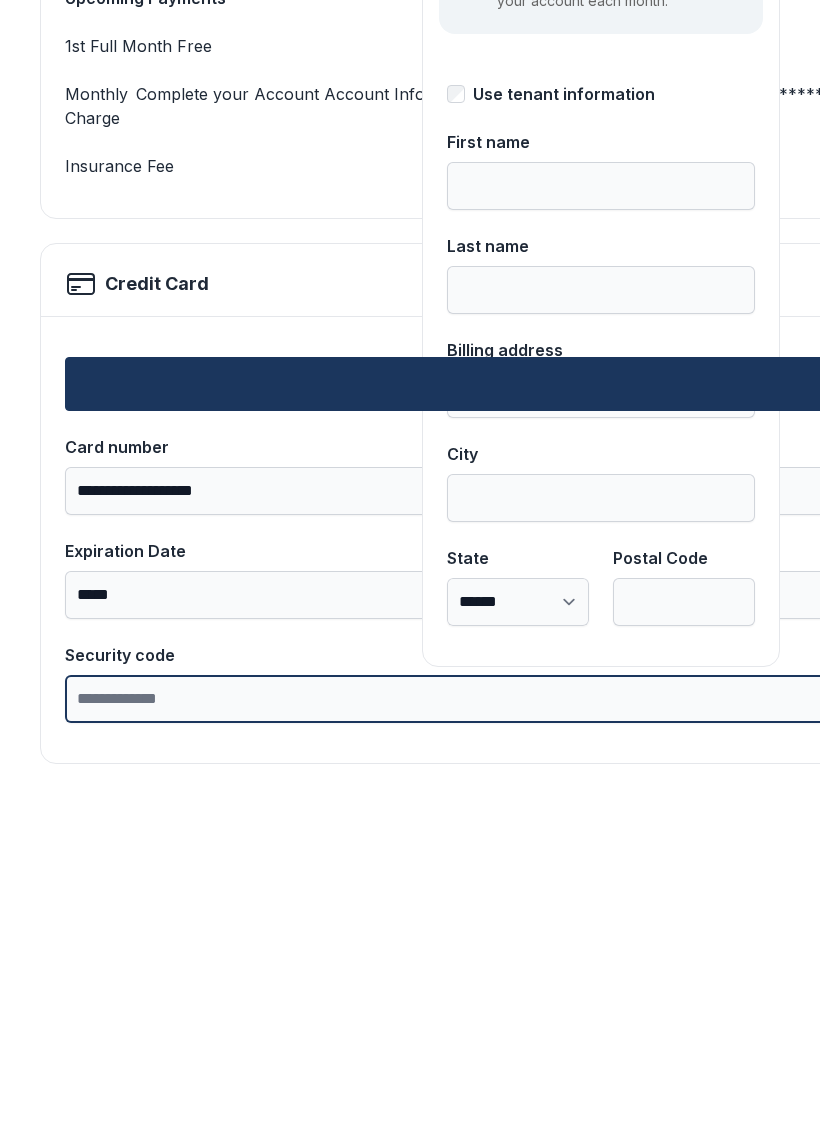 click on "Security code" at bounding box center (4384, 1011) 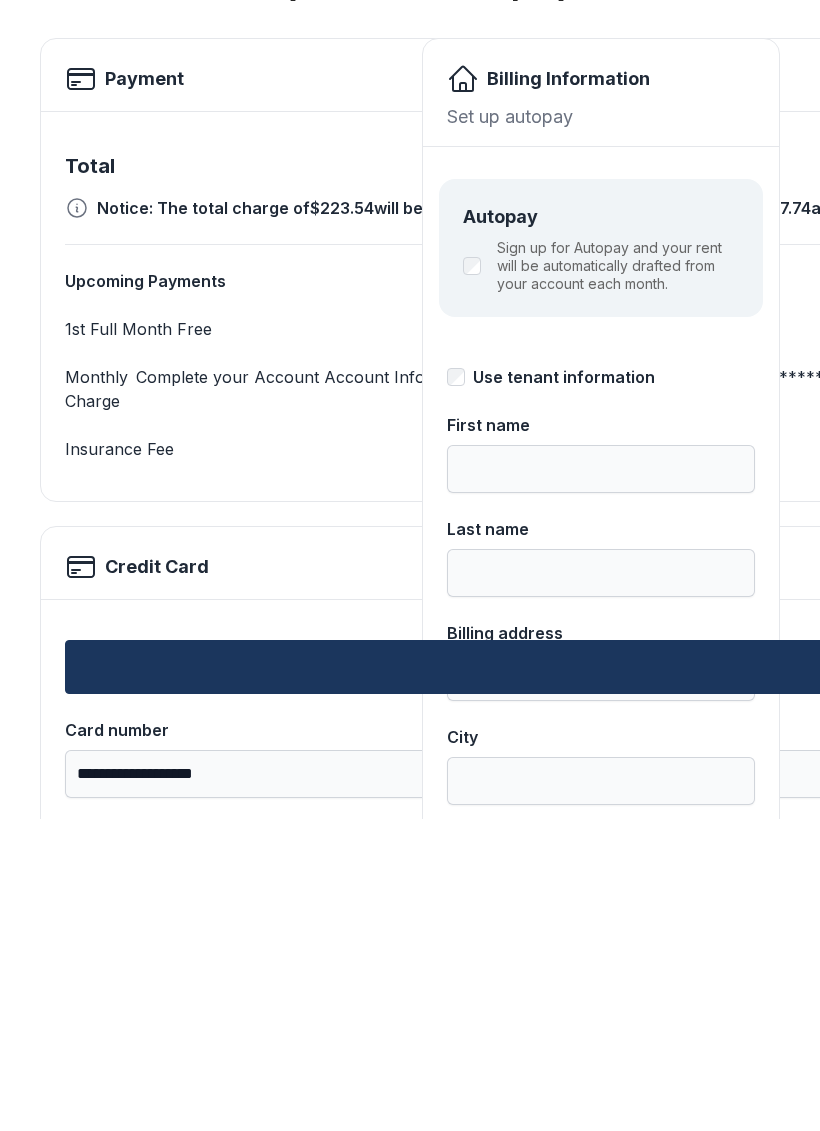 scroll, scrollTop: 22, scrollLeft: 0, axis: vertical 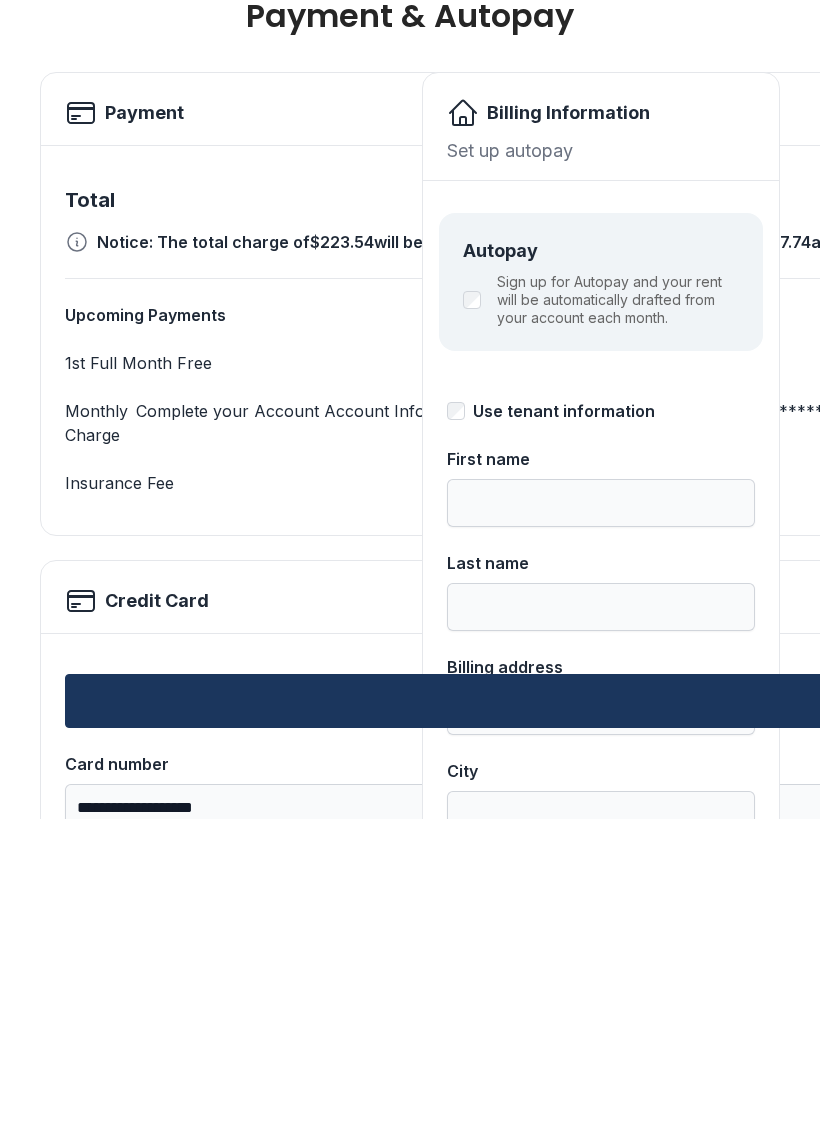 type on "***" 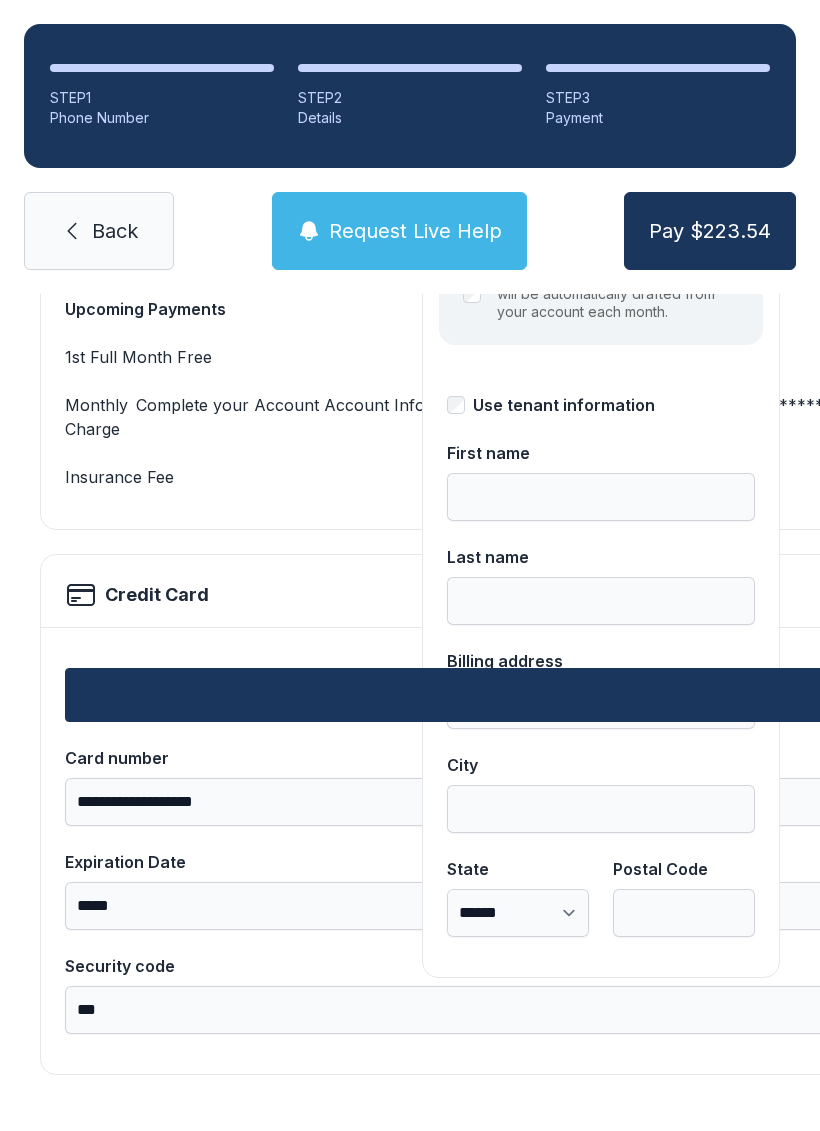 scroll, scrollTop: 339, scrollLeft: 0, axis: vertical 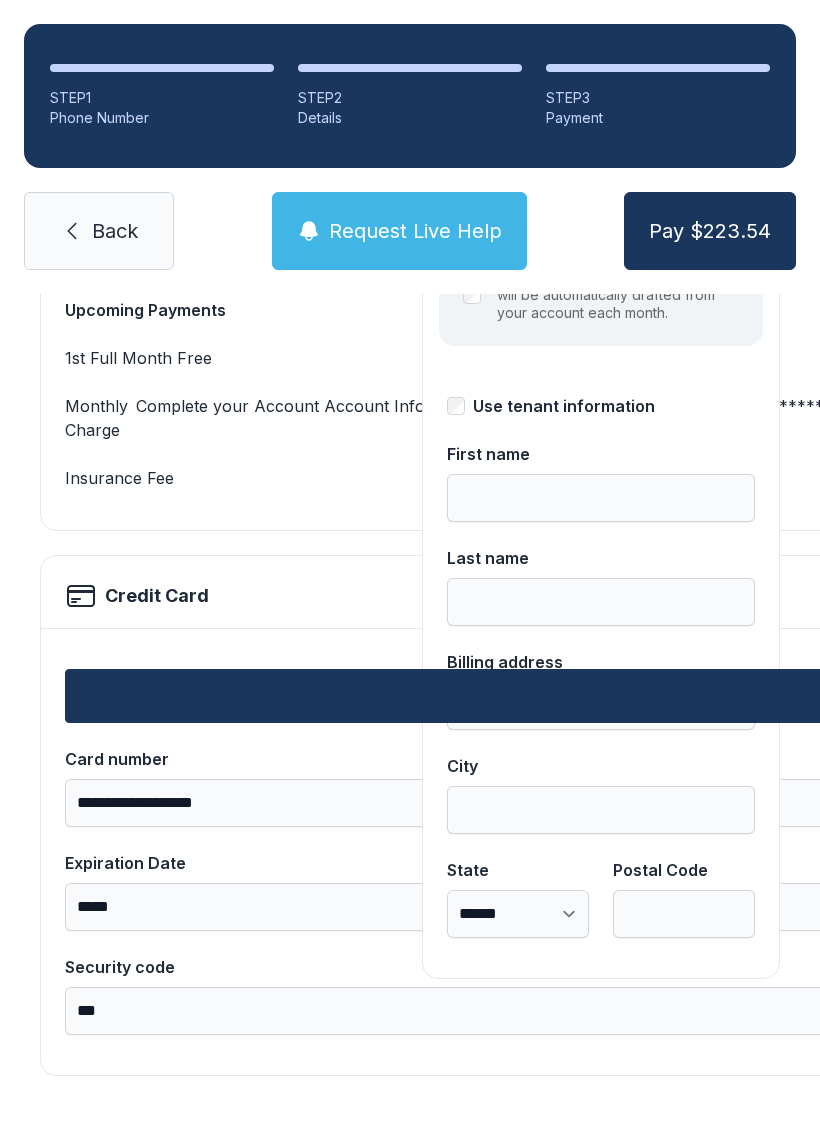 click on "Pay $223.54" at bounding box center [710, 231] 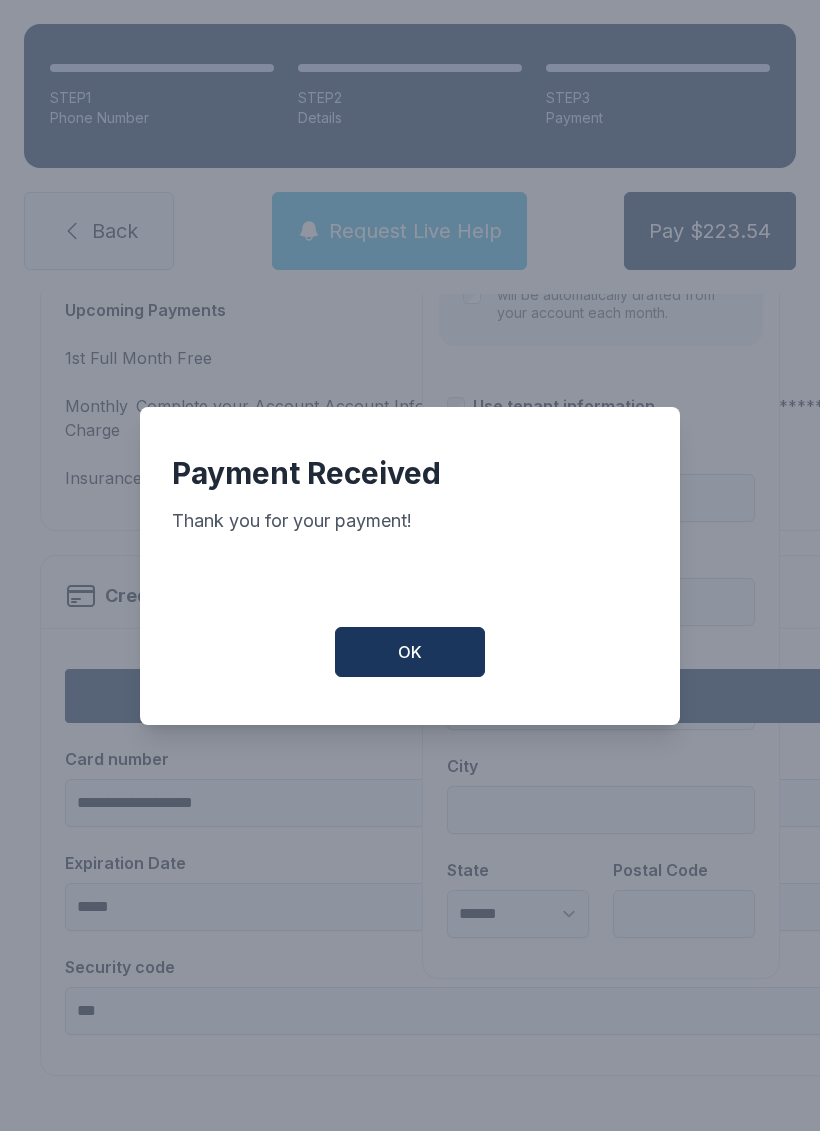 click on "OK" at bounding box center (410, 652) 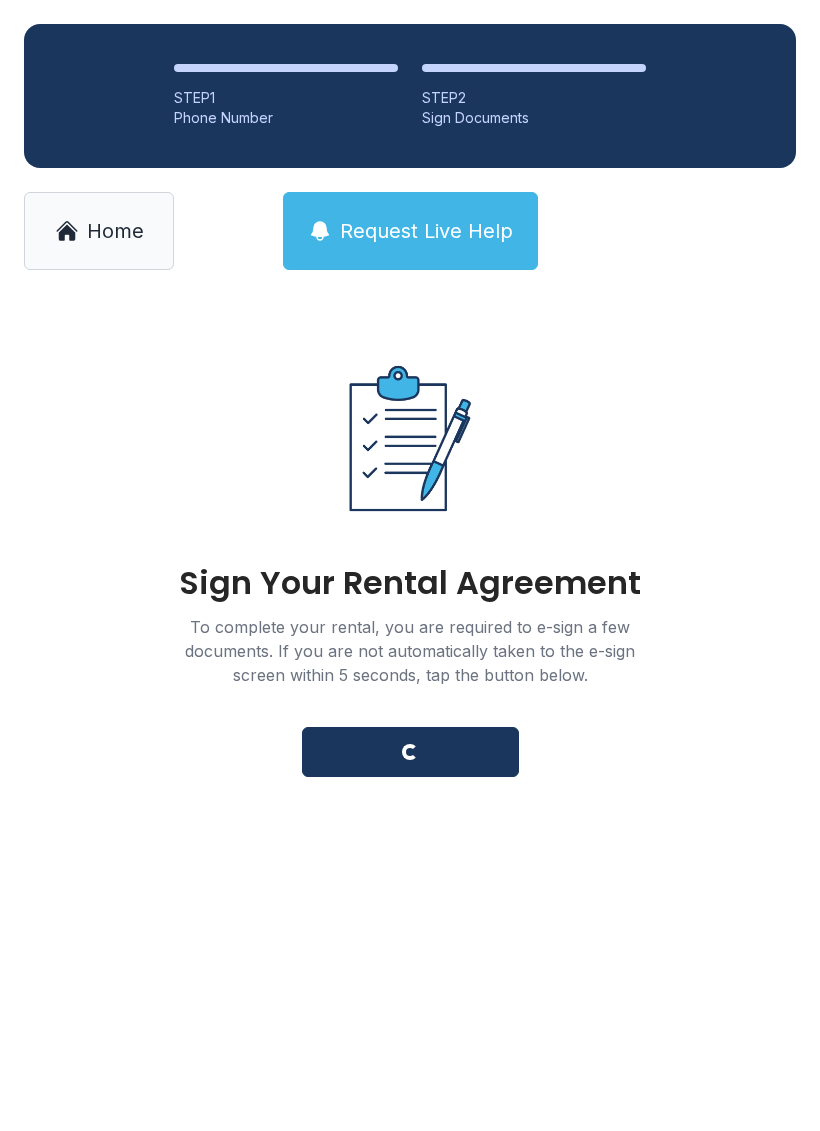scroll, scrollTop: 0, scrollLeft: 0, axis: both 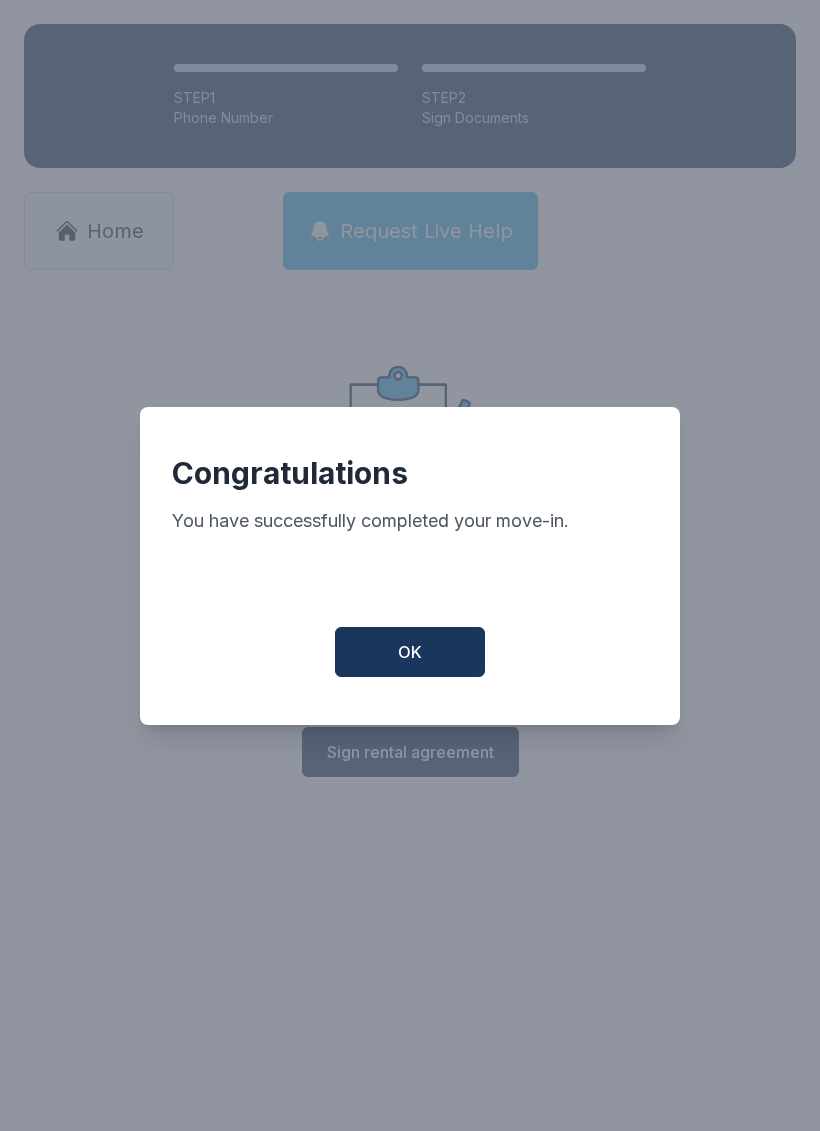 click on "OK" at bounding box center (410, 652) 